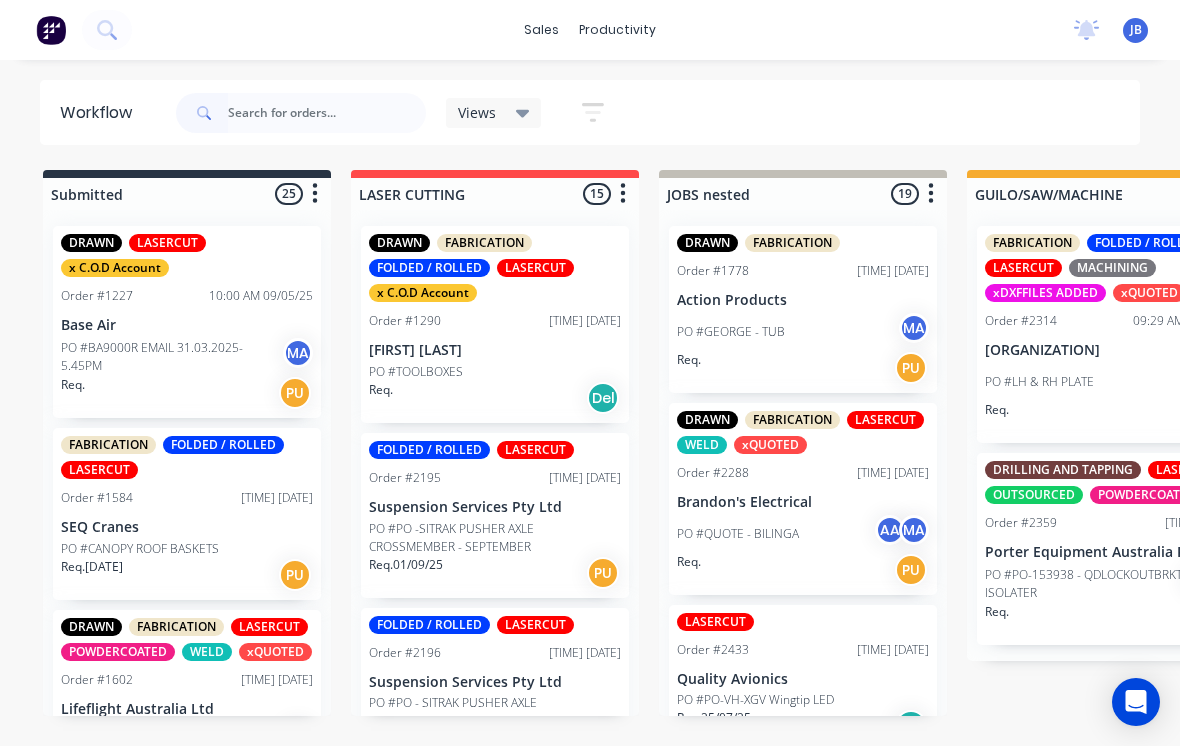 scroll, scrollTop: 19, scrollLeft: 1818, axis: both 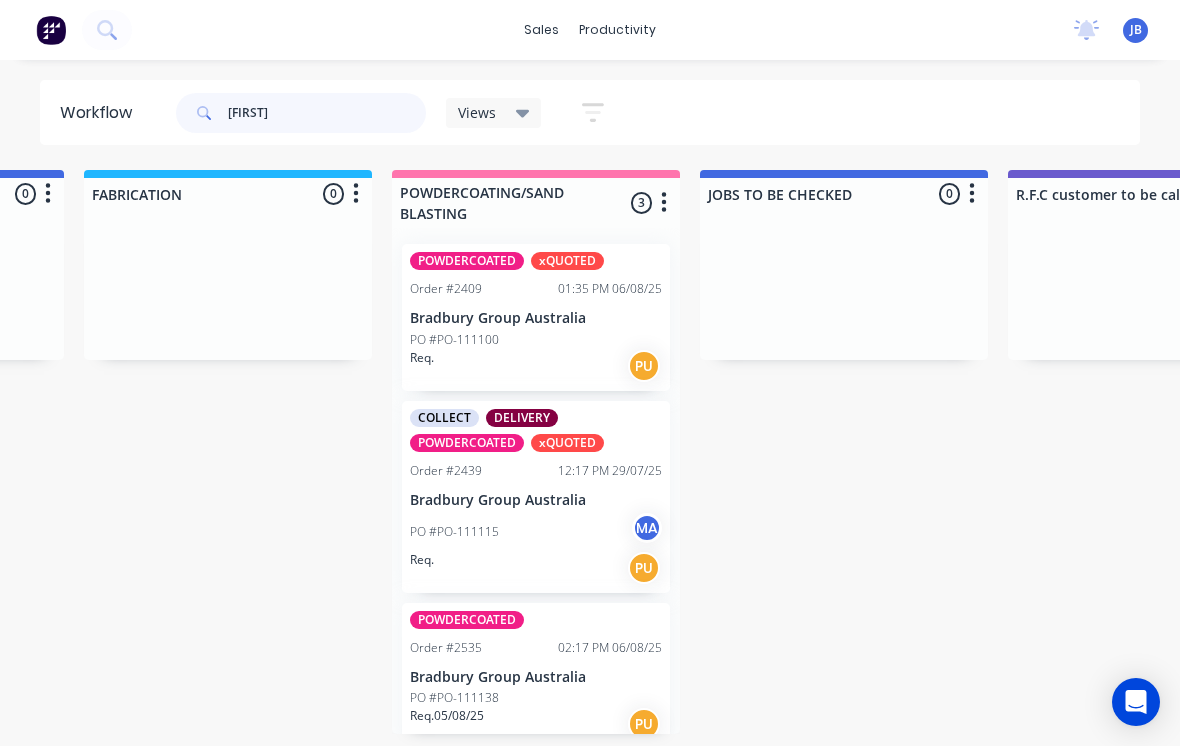 type on "[FIRST]" 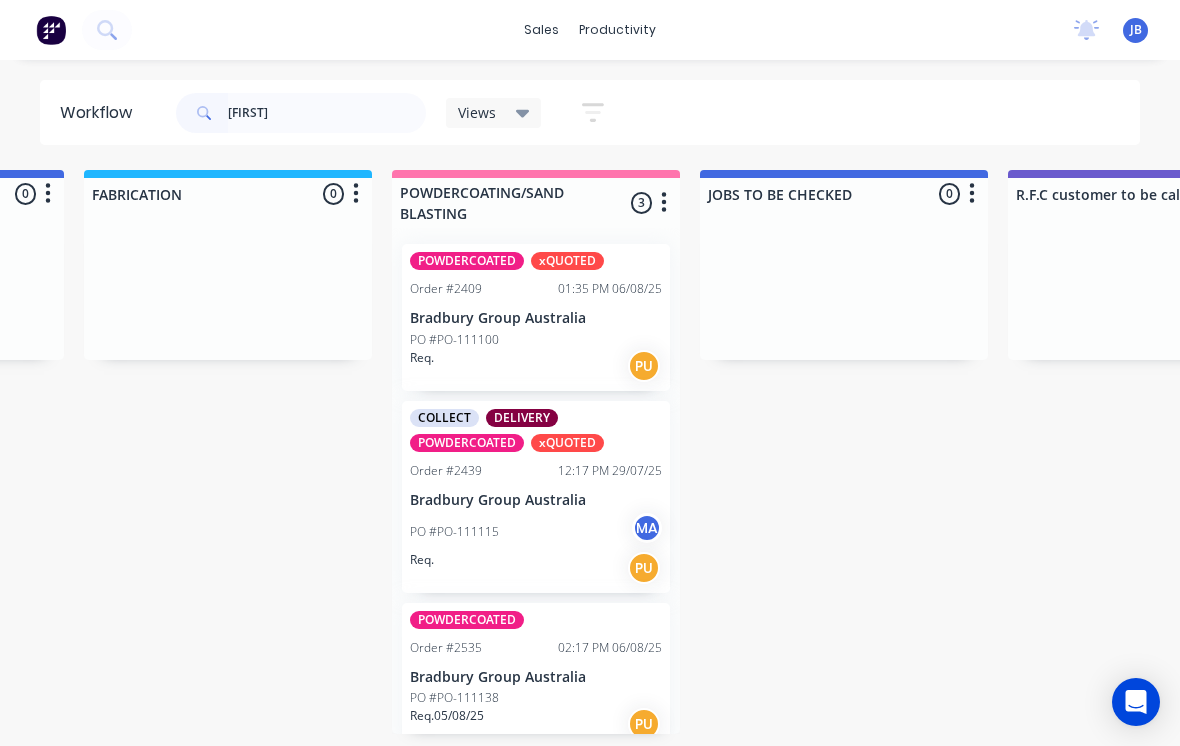 click on "Bradbury Group Australia" at bounding box center [536, 318] 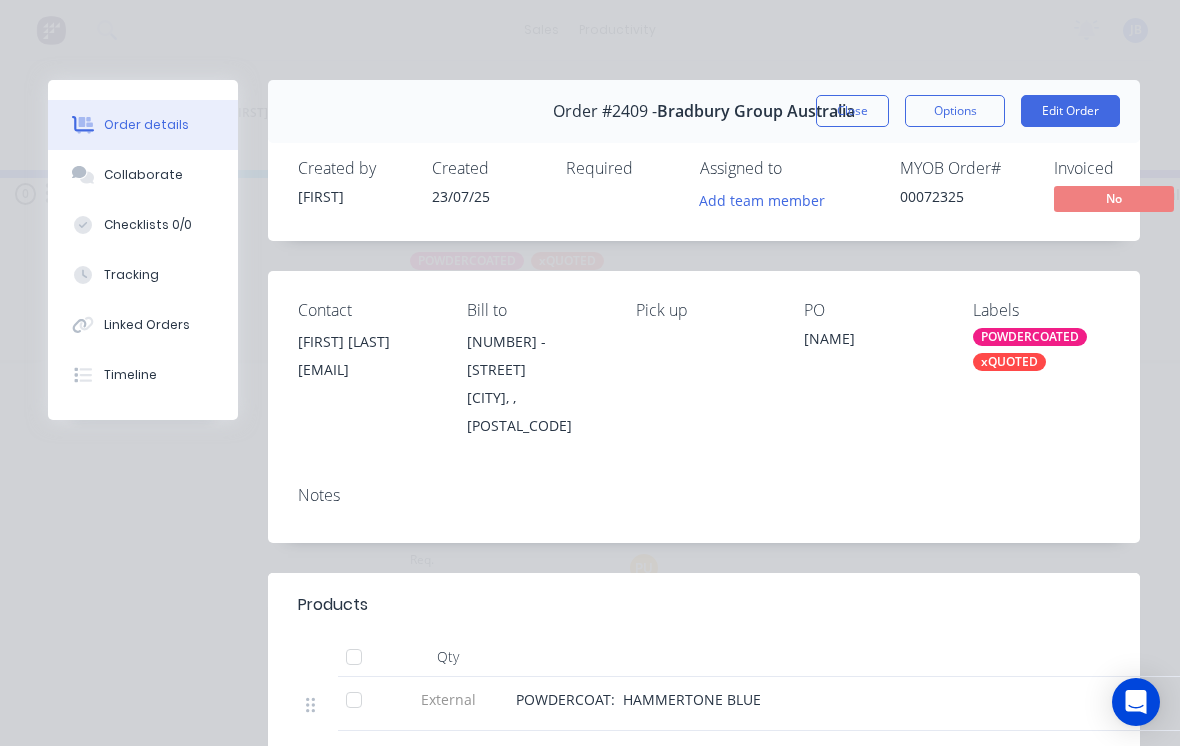 scroll, scrollTop: 0, scrollLeft: 0, axis: both 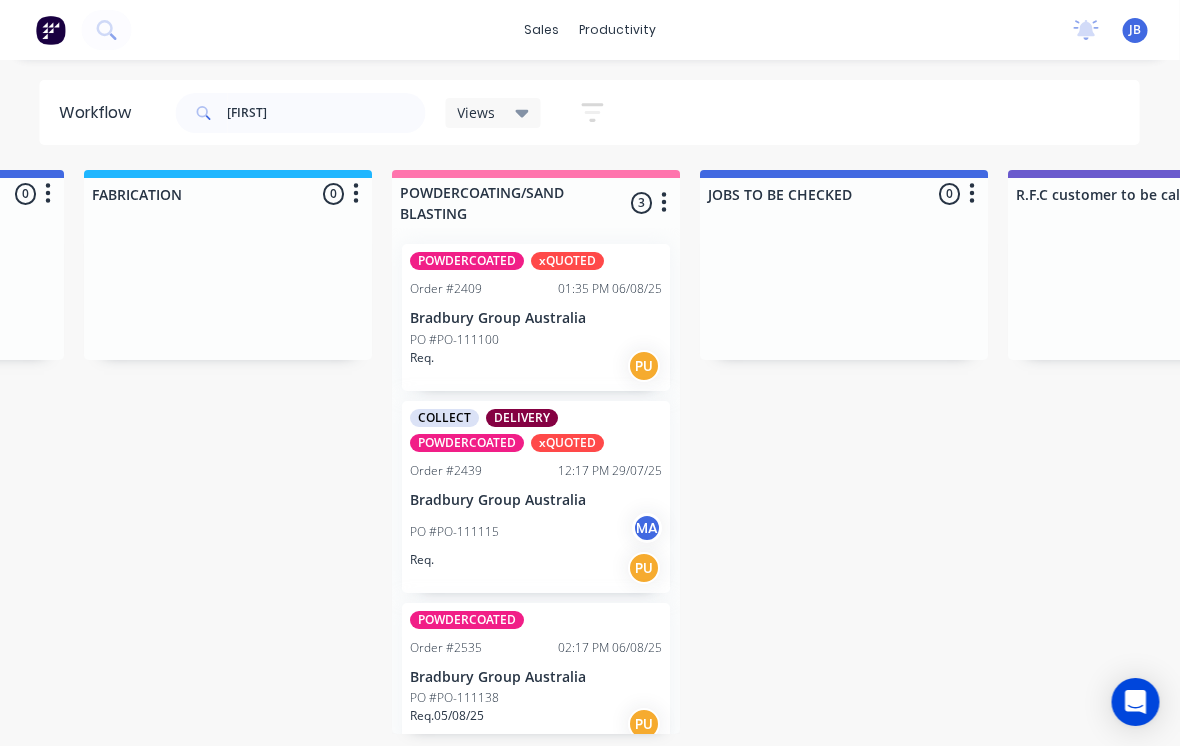 click on "PO #PO-111138" at bounding box center (537, 698) 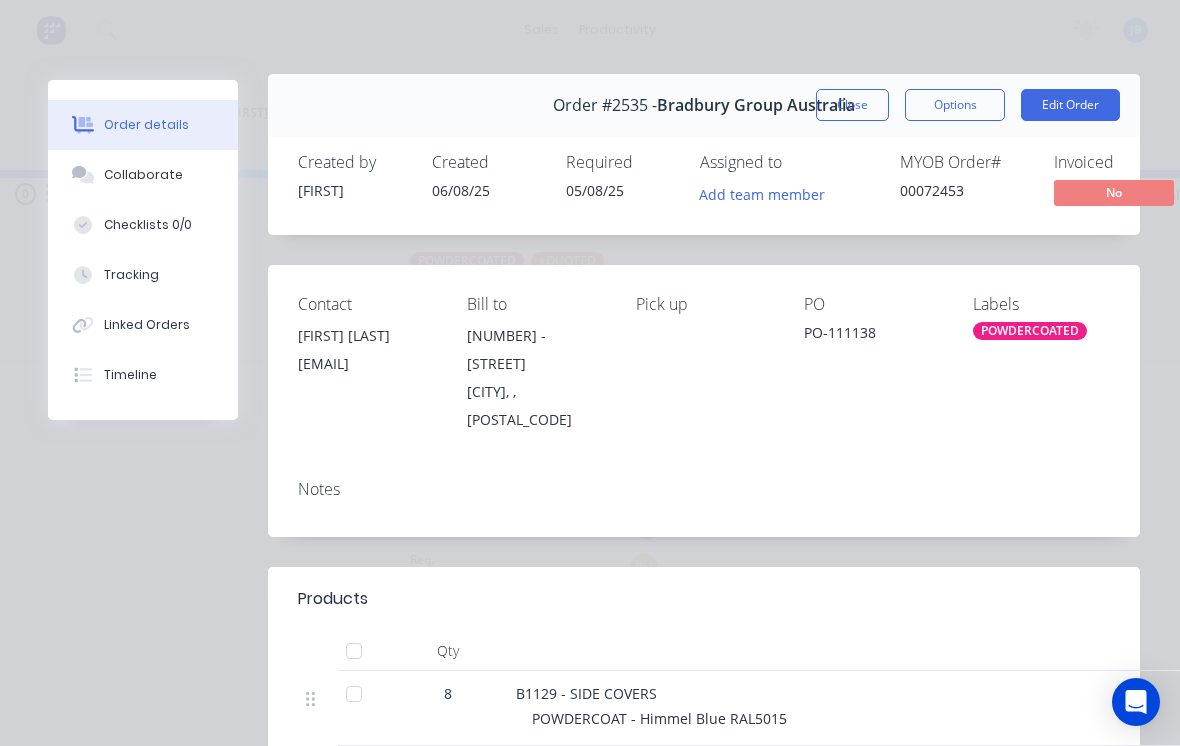 scroll, scrollTop: 4, scrollLeft: 0, axis: vertical 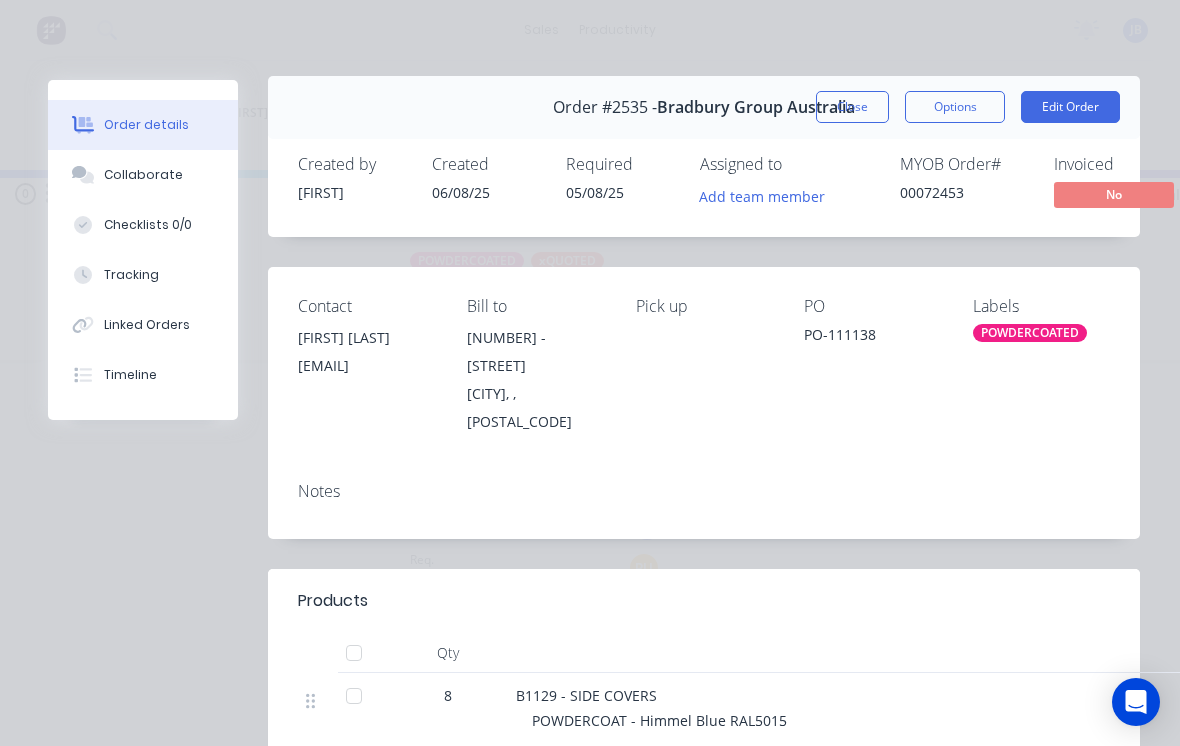 click on "Close" at bounding box center [852, 107] 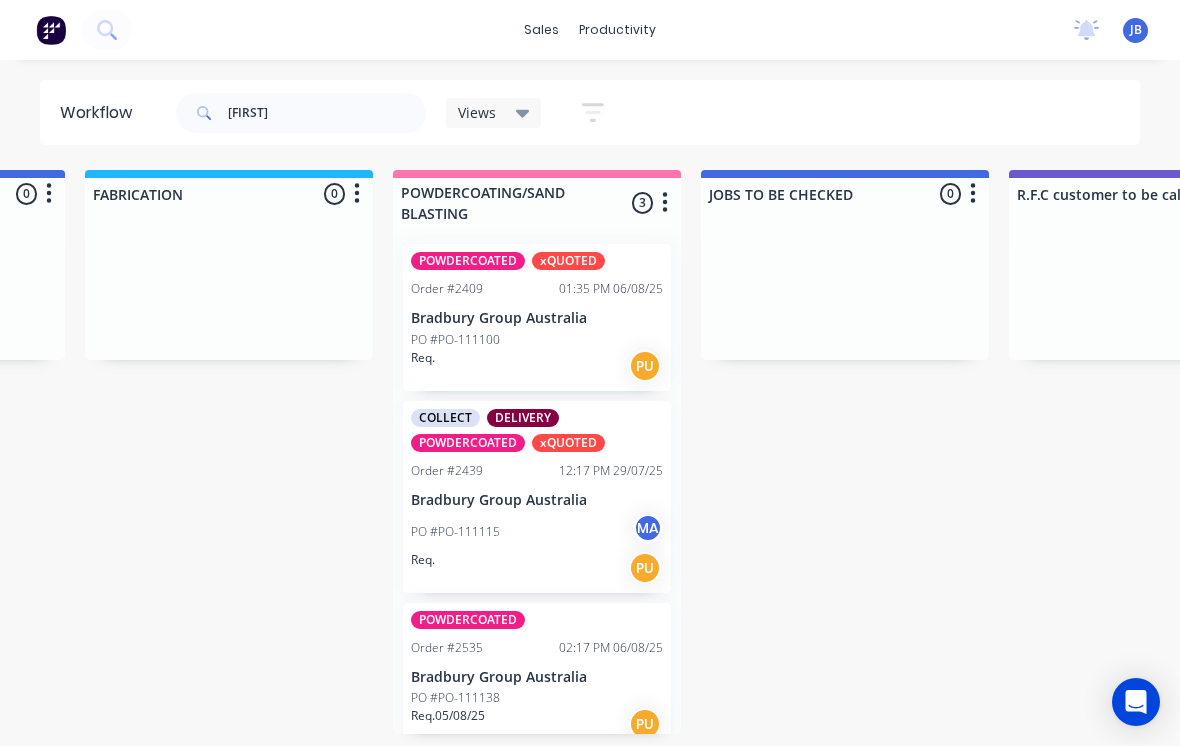 scroll, scrollTop: 17, scrollLeft: 1499, axis: both 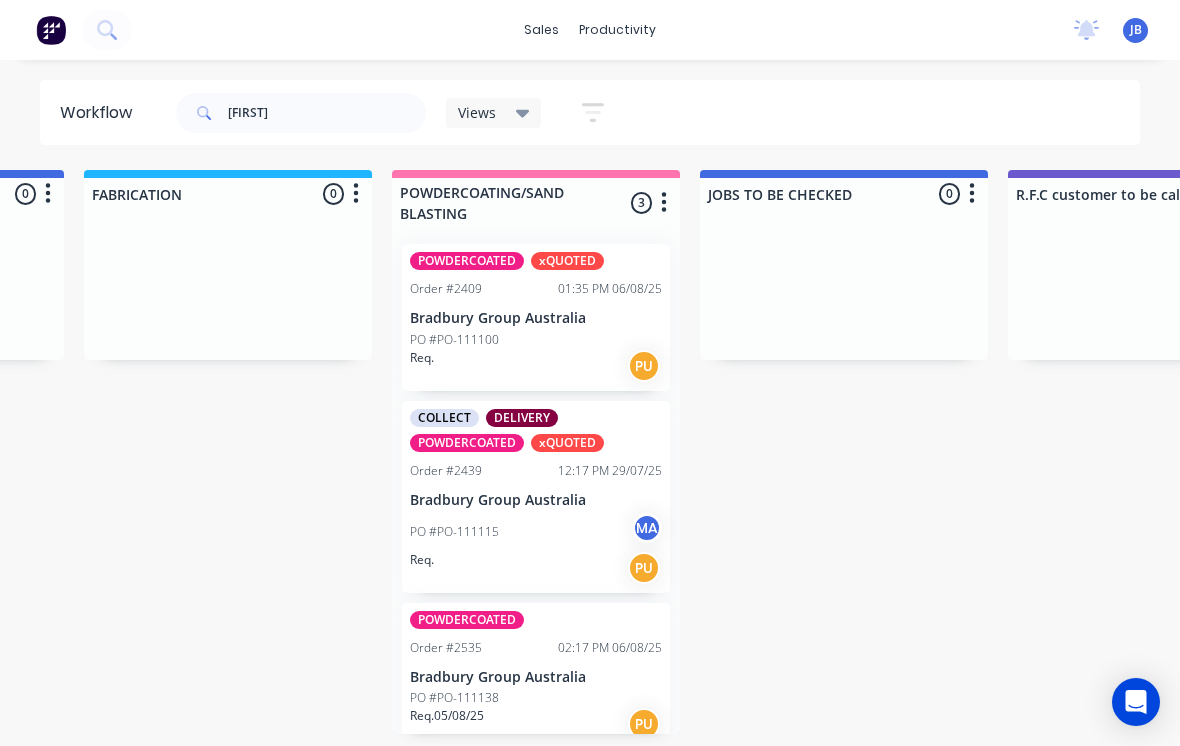 click on "Order #2439" at bounding box center (446, 471) 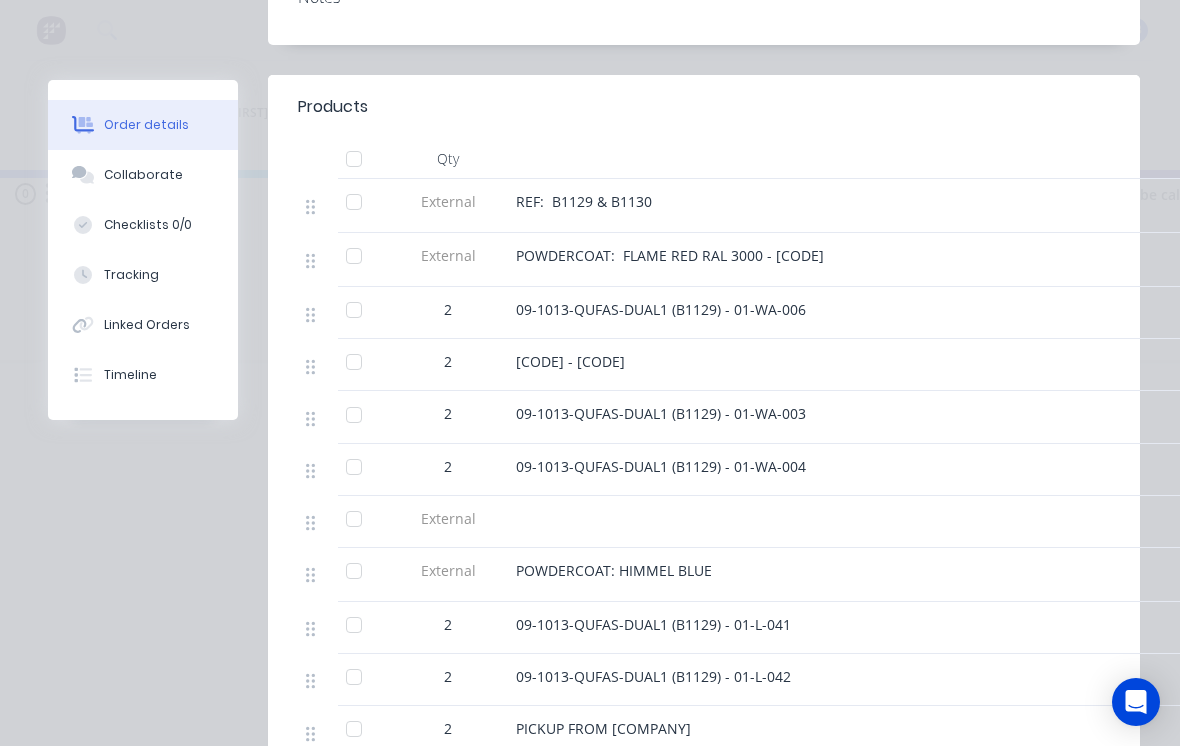 scroll, scrollTop: 503, scrollLeft: 0, axis: vertical 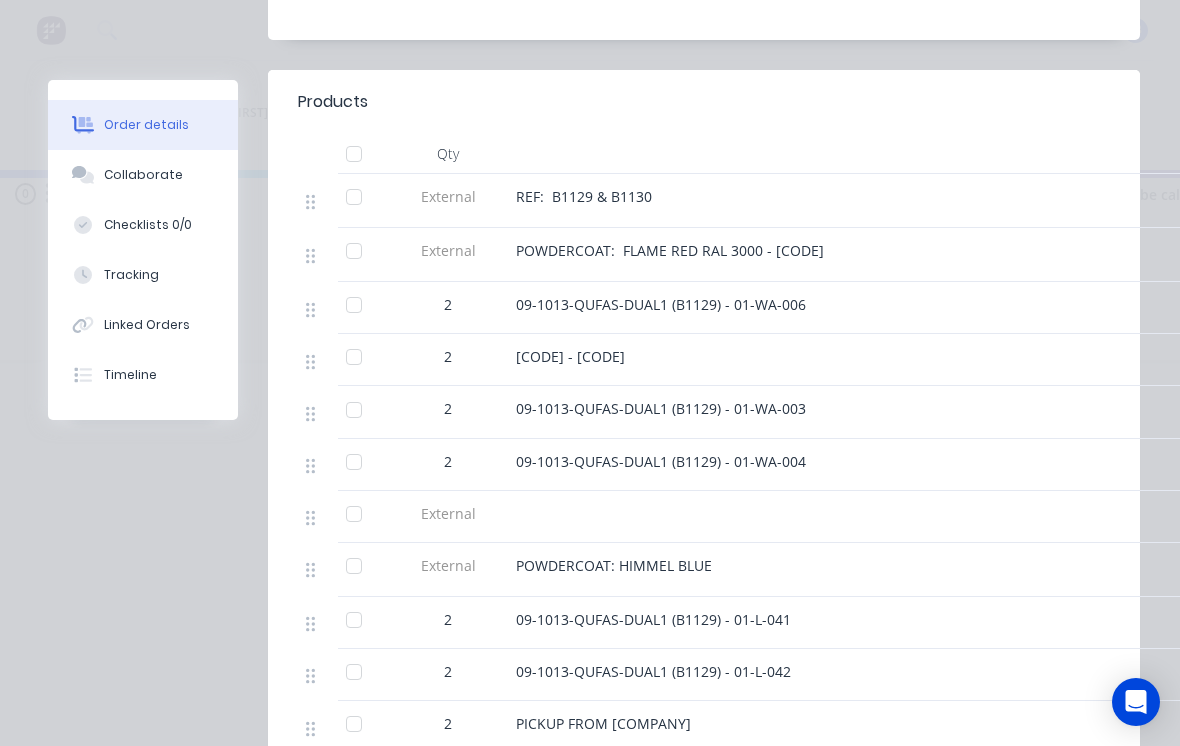 click at bounding box center (354, 154) 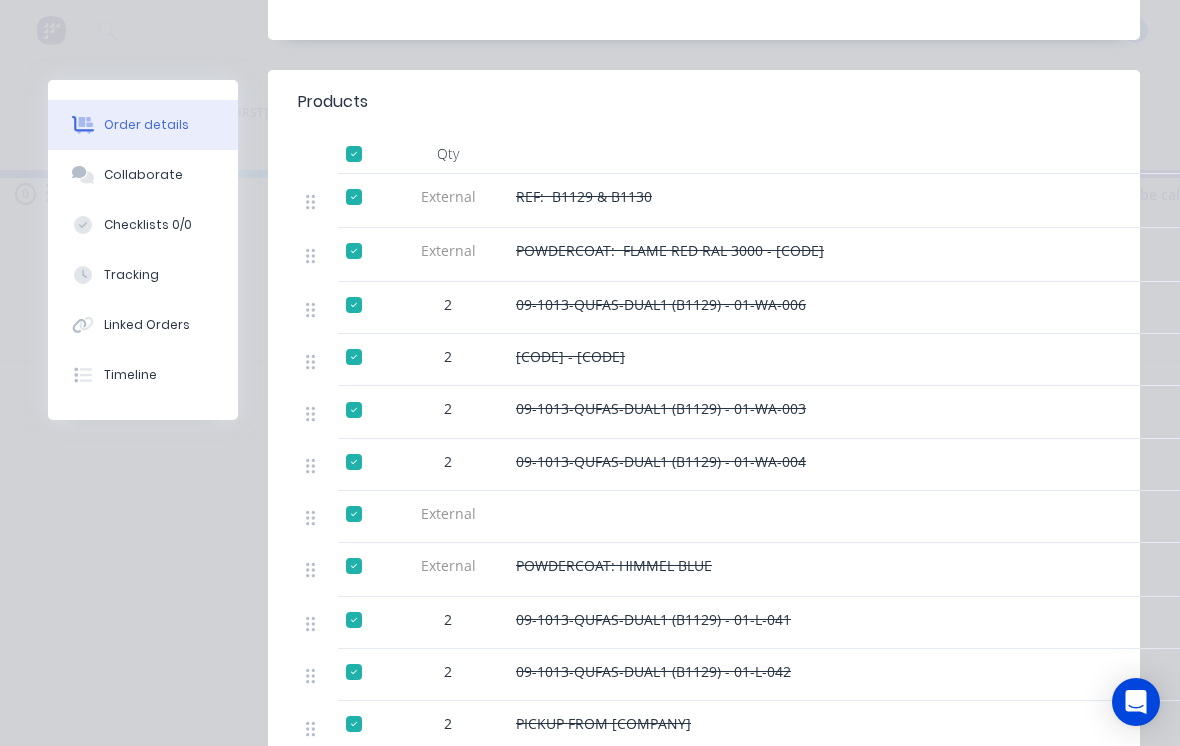 click on "Tracking" at bounding box center [143, 275] 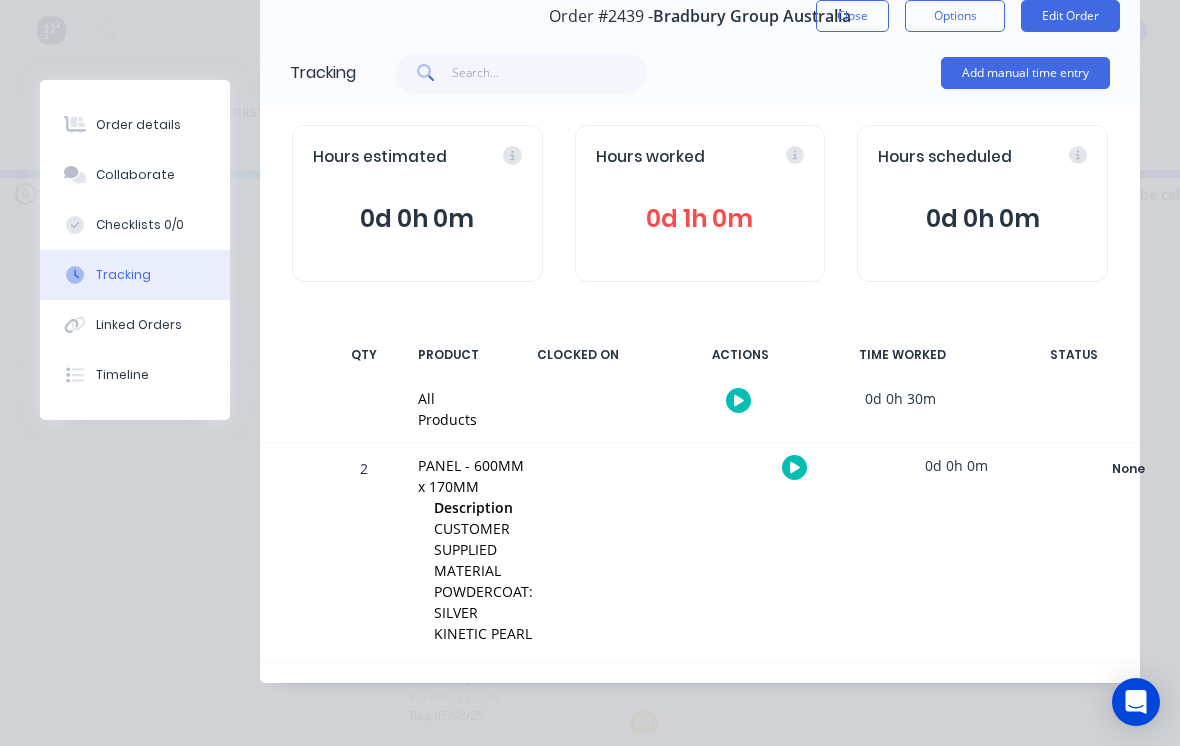 scroll, scrollTop: 0, scrollLeft: 0, axis: both 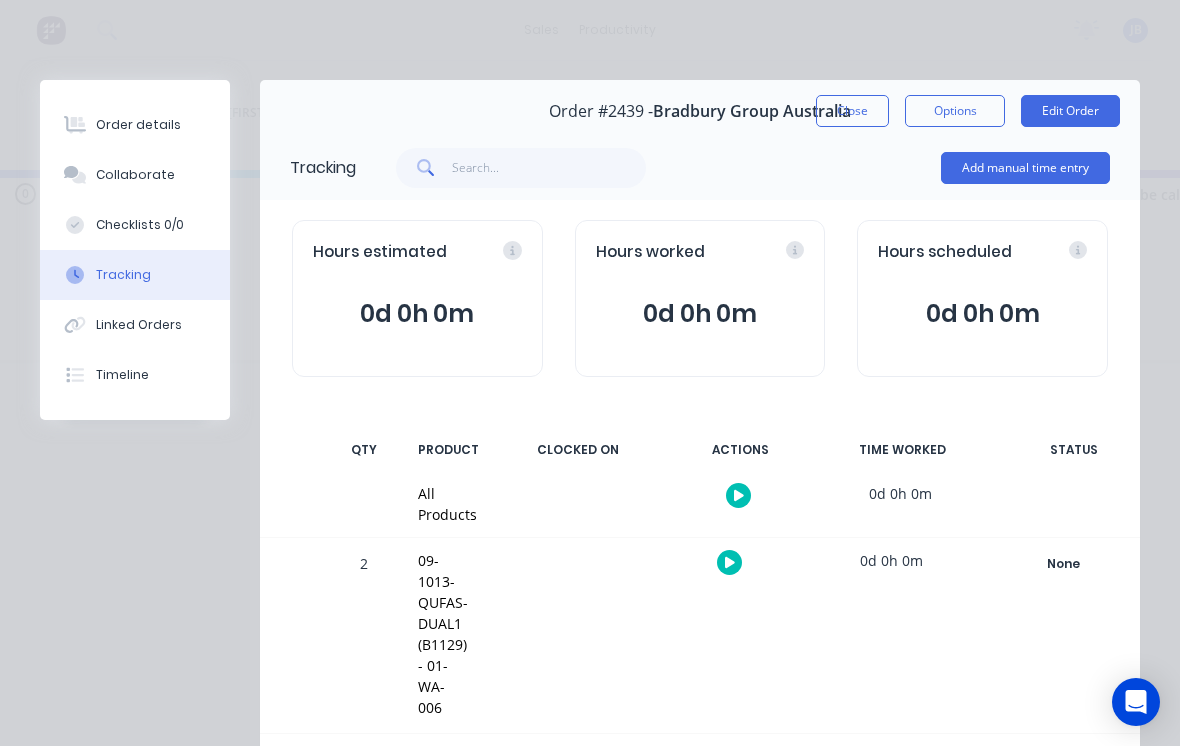 click on "Collaborate" at bounding box center [135, 175] 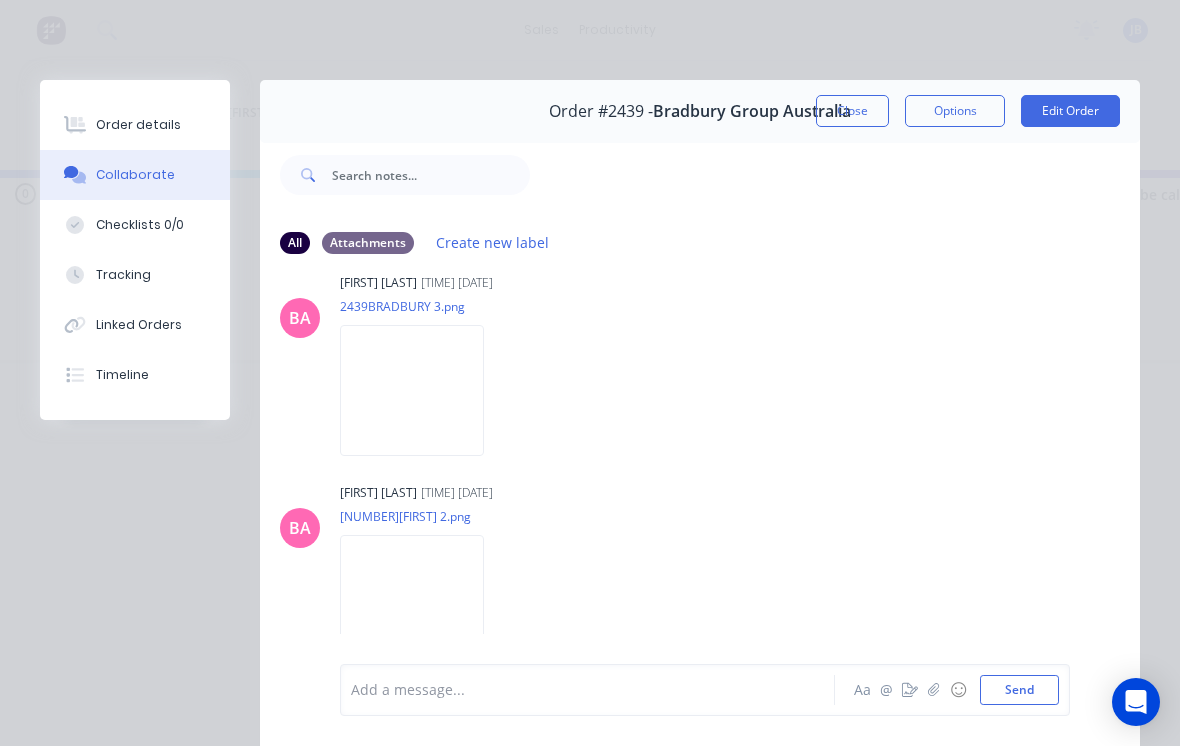 scroll, scrollTop: 1516, scrollLeft: 0, axis: vertical 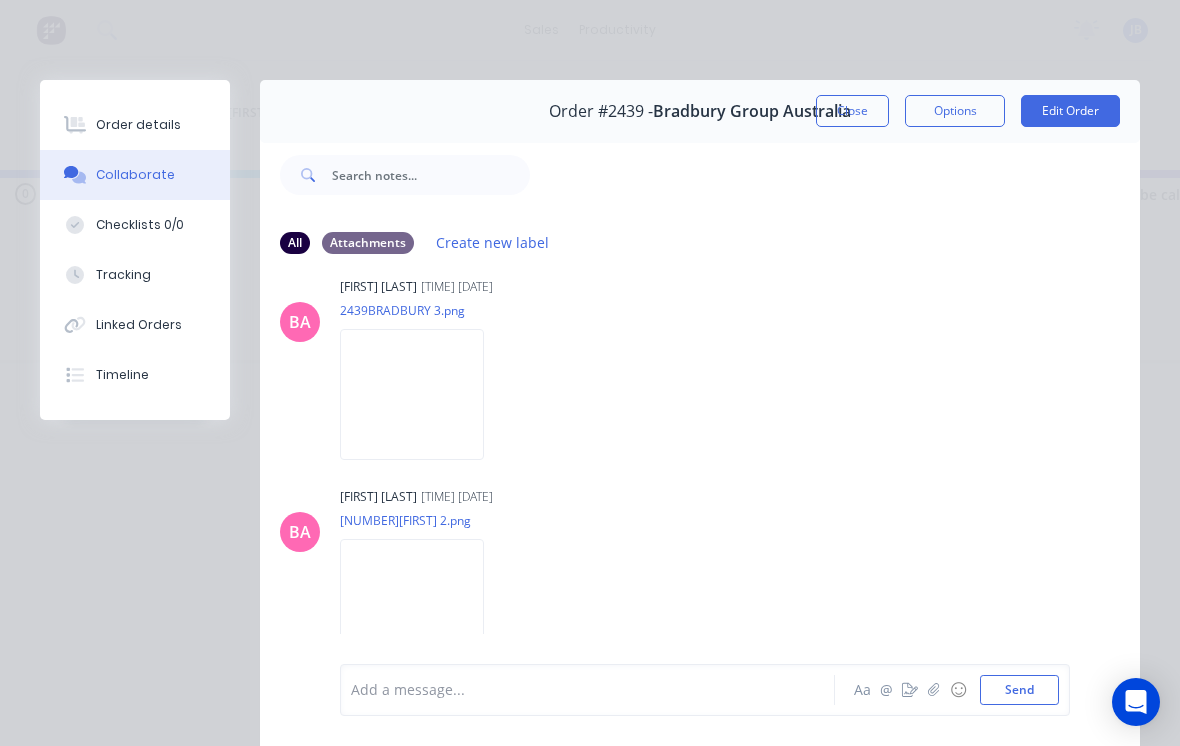 click on "Tracking" at bounding box center (135, 275) 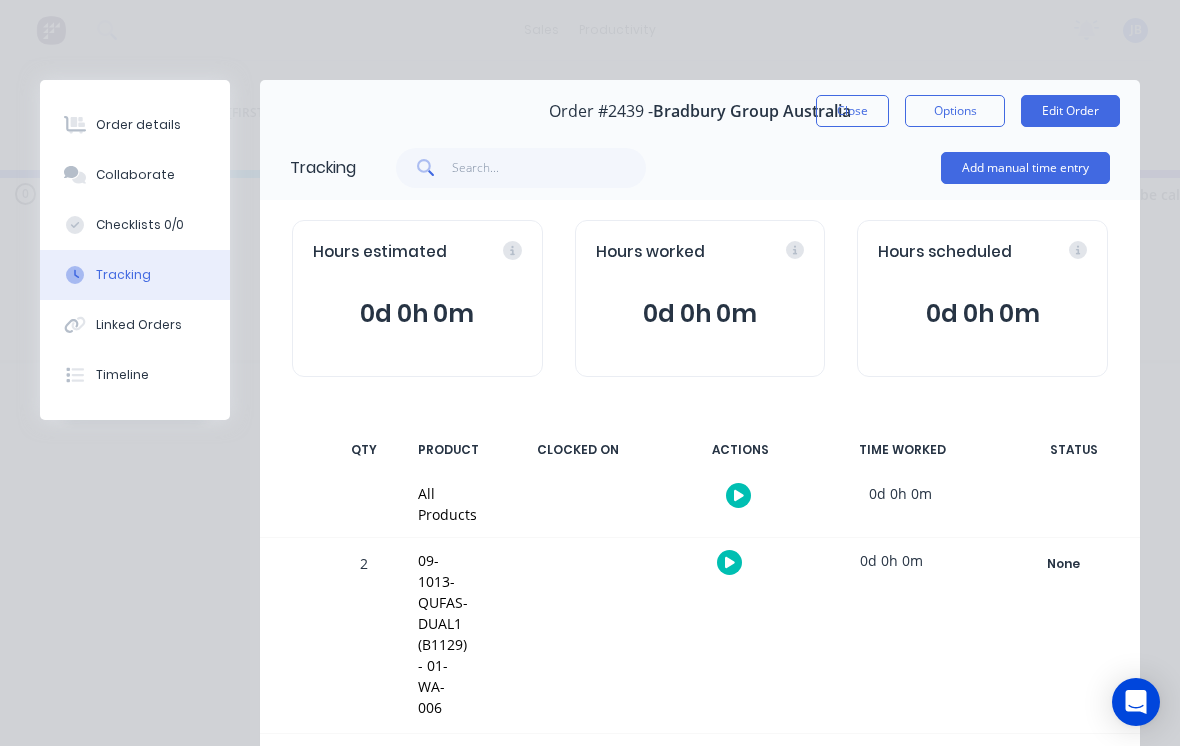 click on "Add manual time entry" at bounding box center (1025, 168) 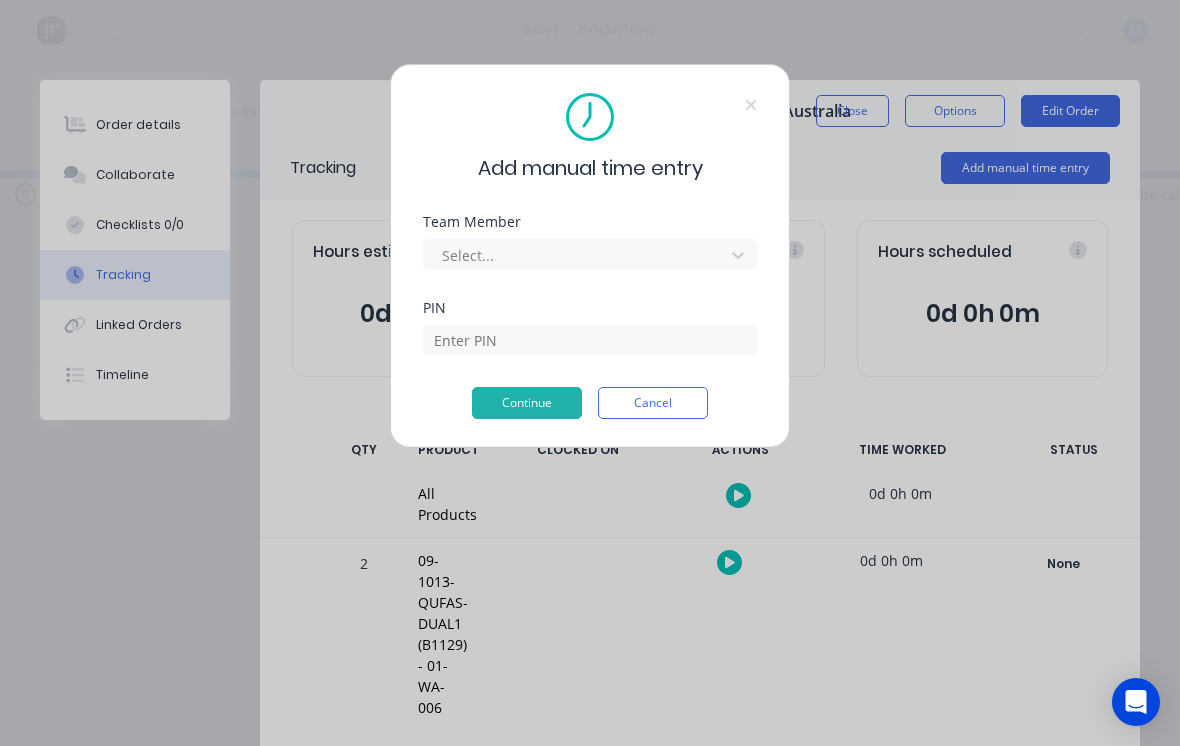scroll, scrollTop: 17, scrollLeft: 1498, axis: both 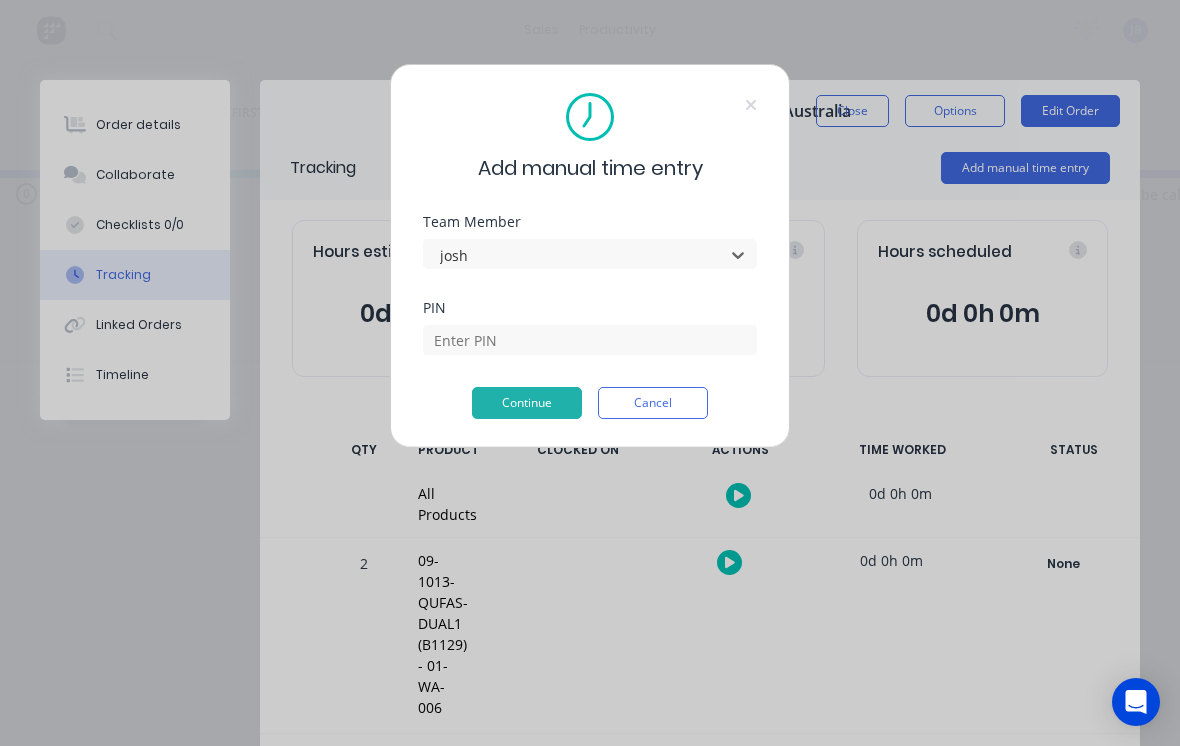 type on "josh" 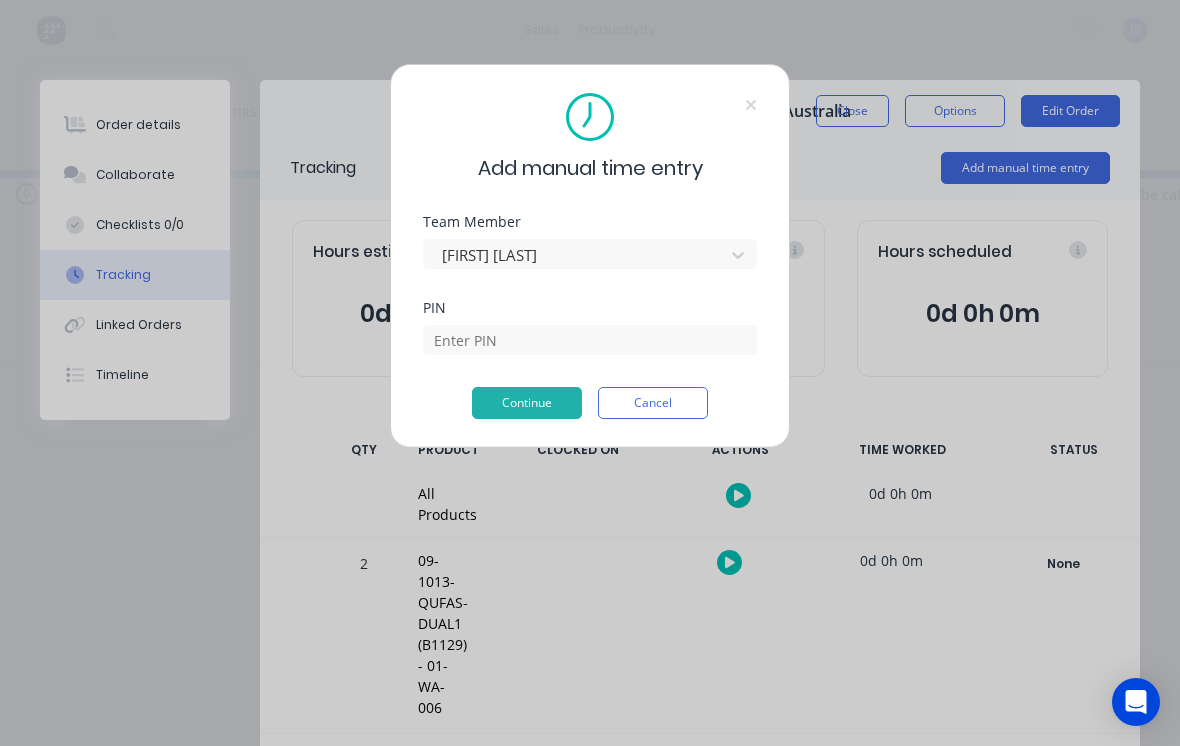 type 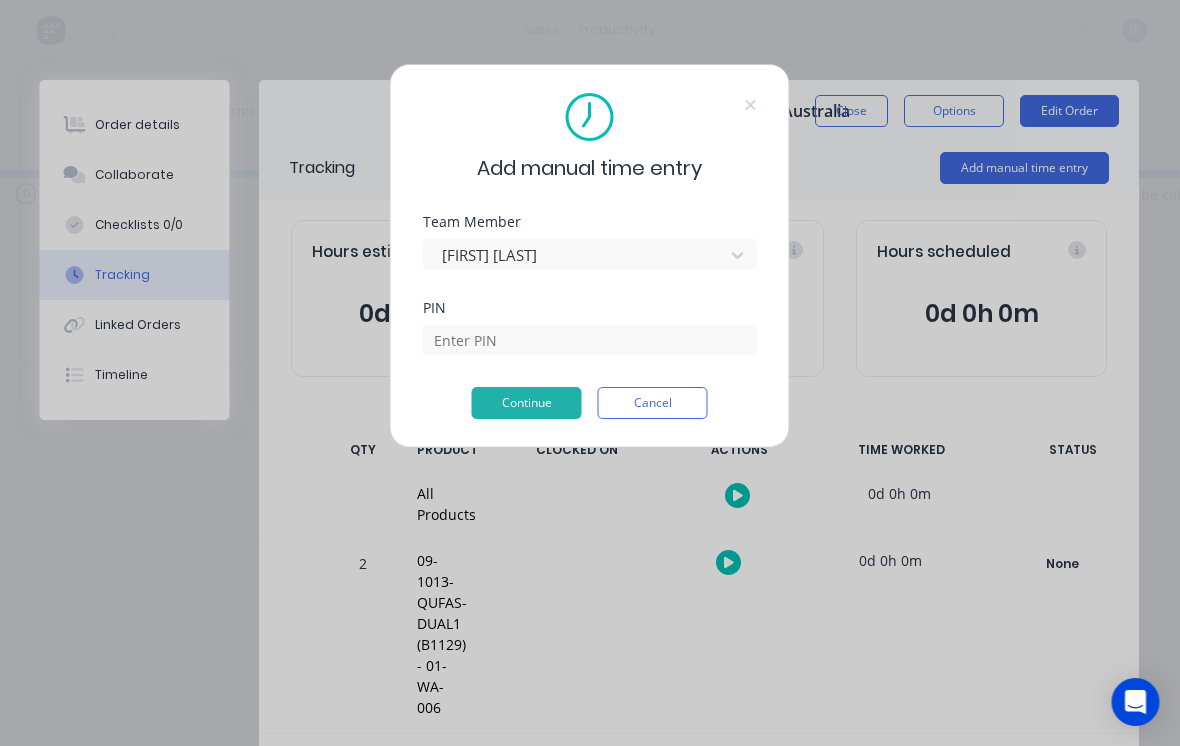 scroll, scrollTop: 17, scrollLeft: 1499, axis: both 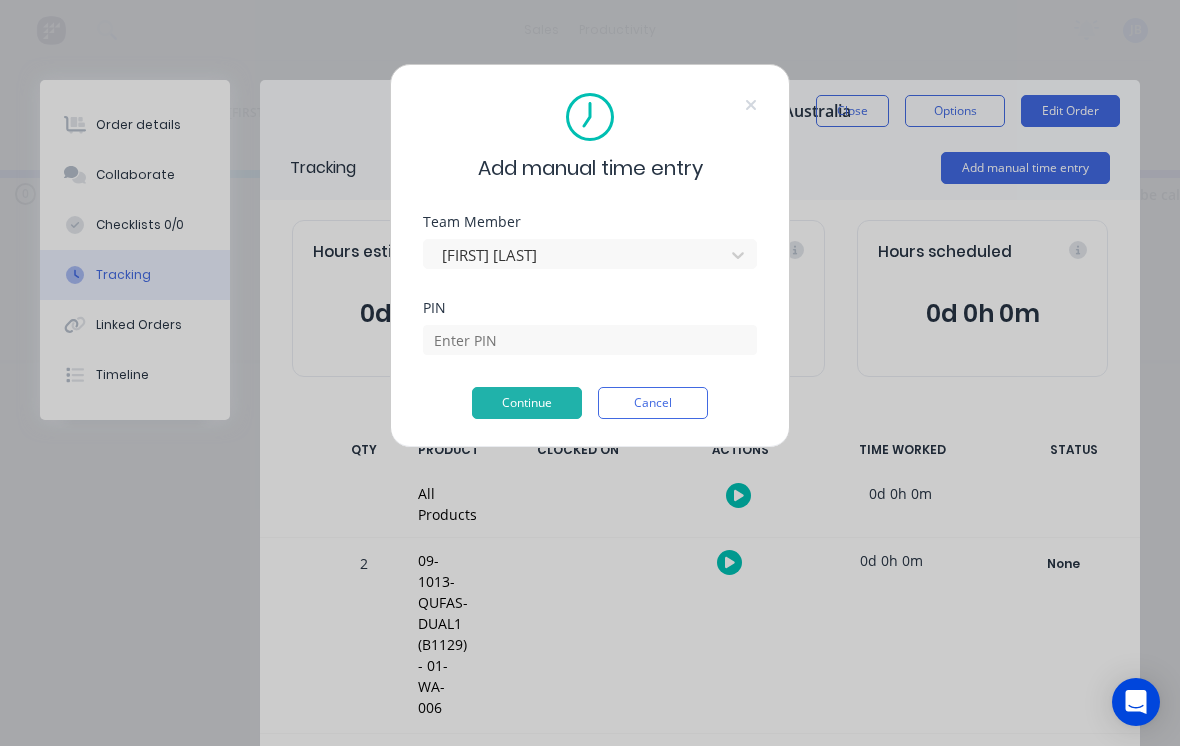 click on "PIN" at bounding box center [590, 308] 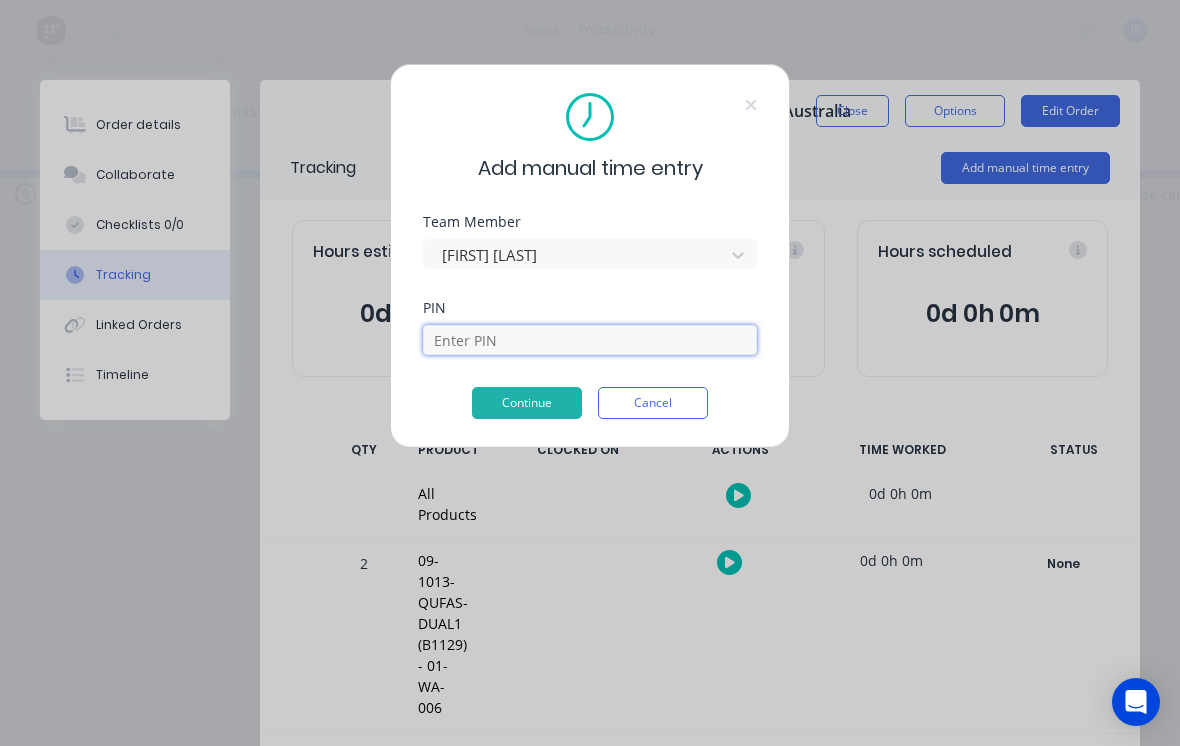 click at bounding box center (590, 340) 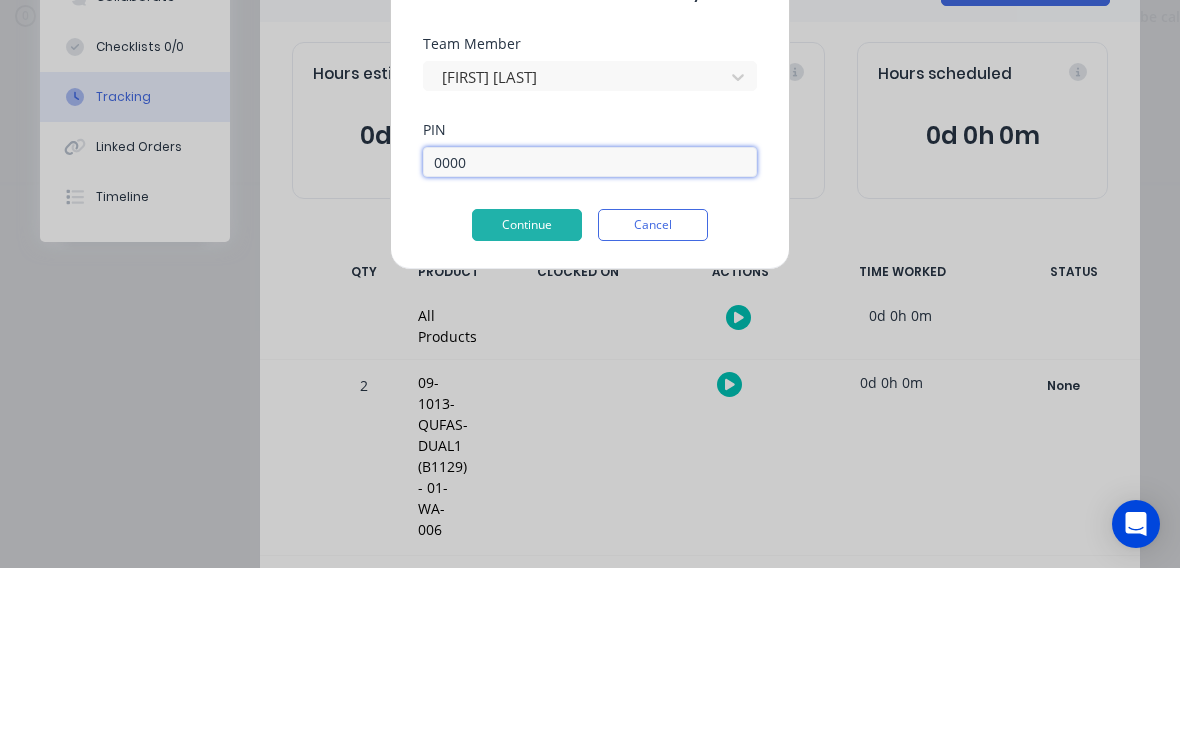 type on "0000" 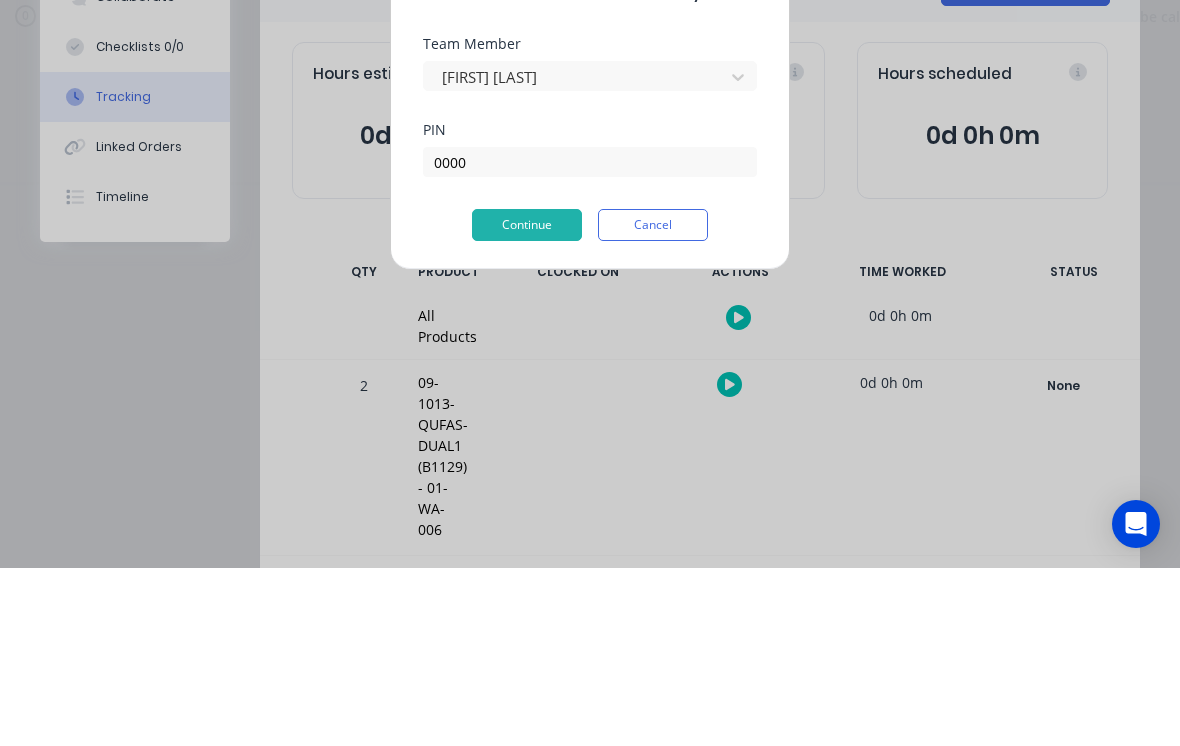 click on "Continue" at bounding box center [527, 403] 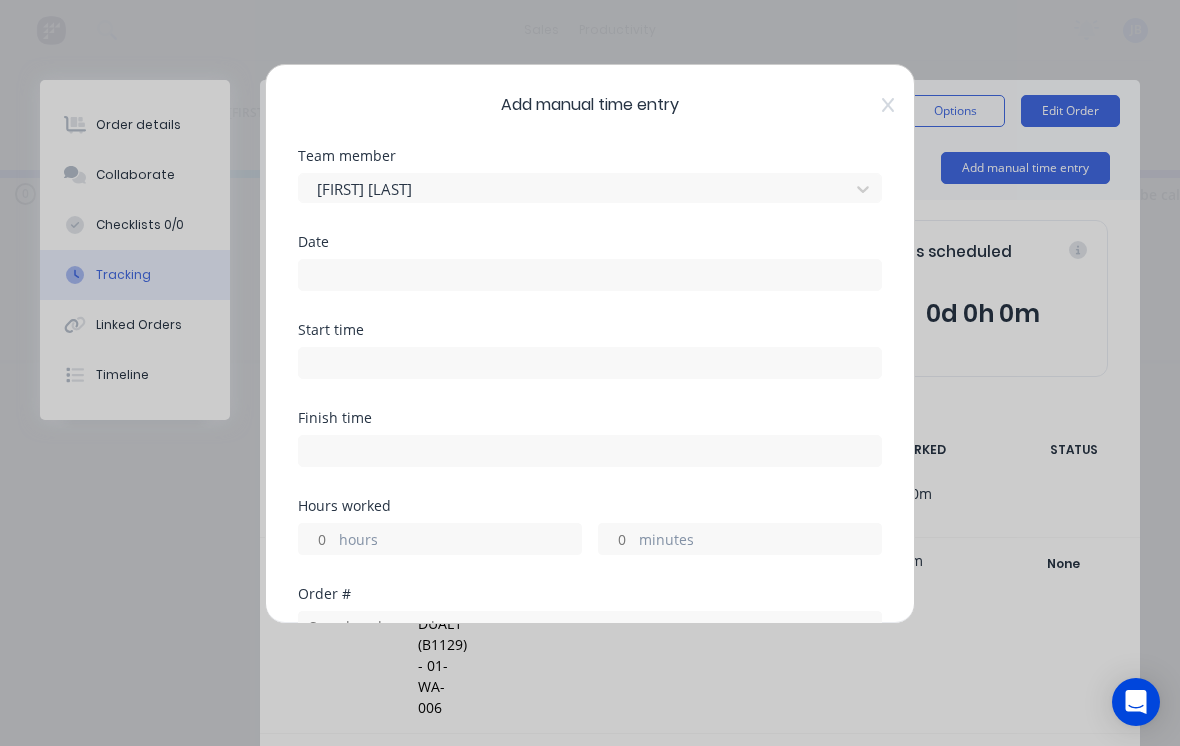 click at bounding box center [590, 275] 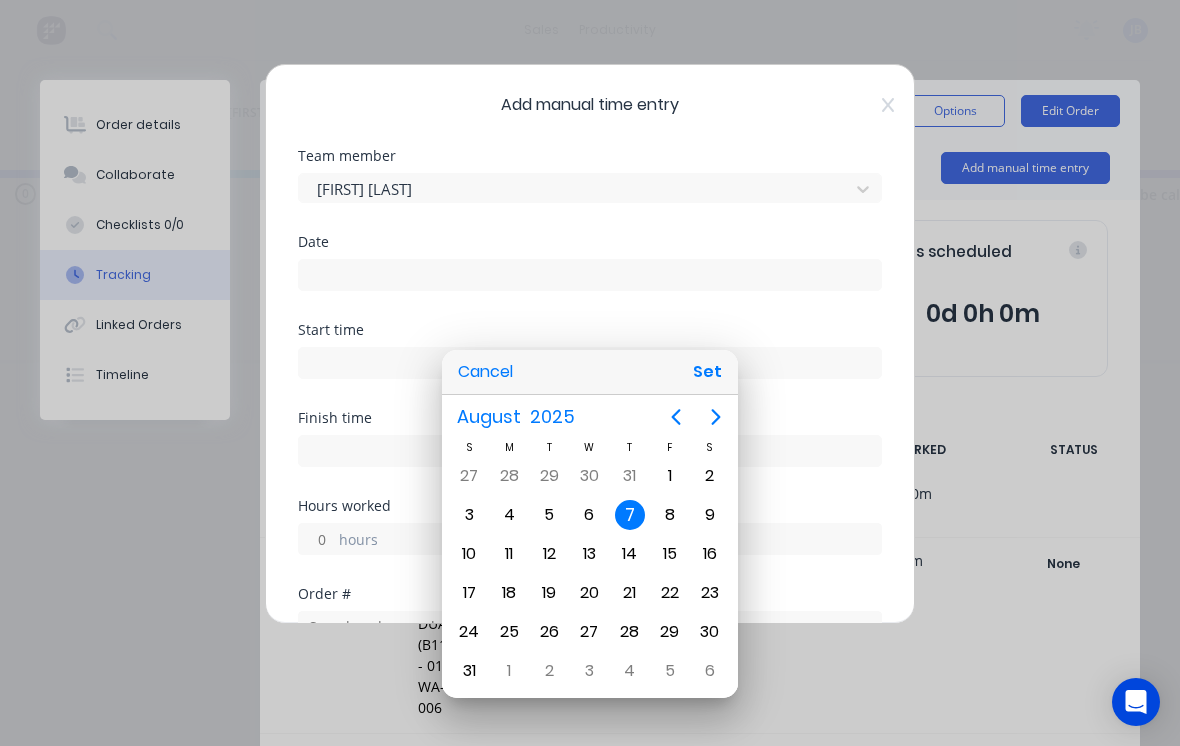 click on "Set" at bounding box center (707, 372) 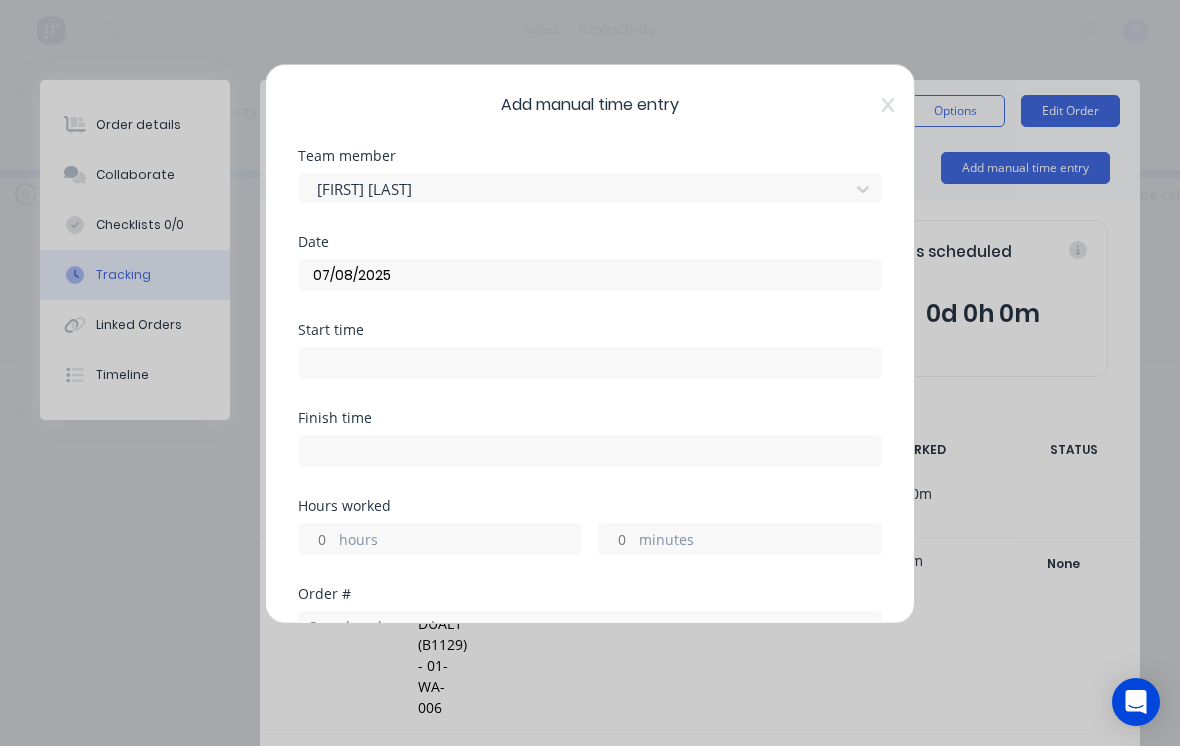 click on "hours" at bounding box center [460, 541] 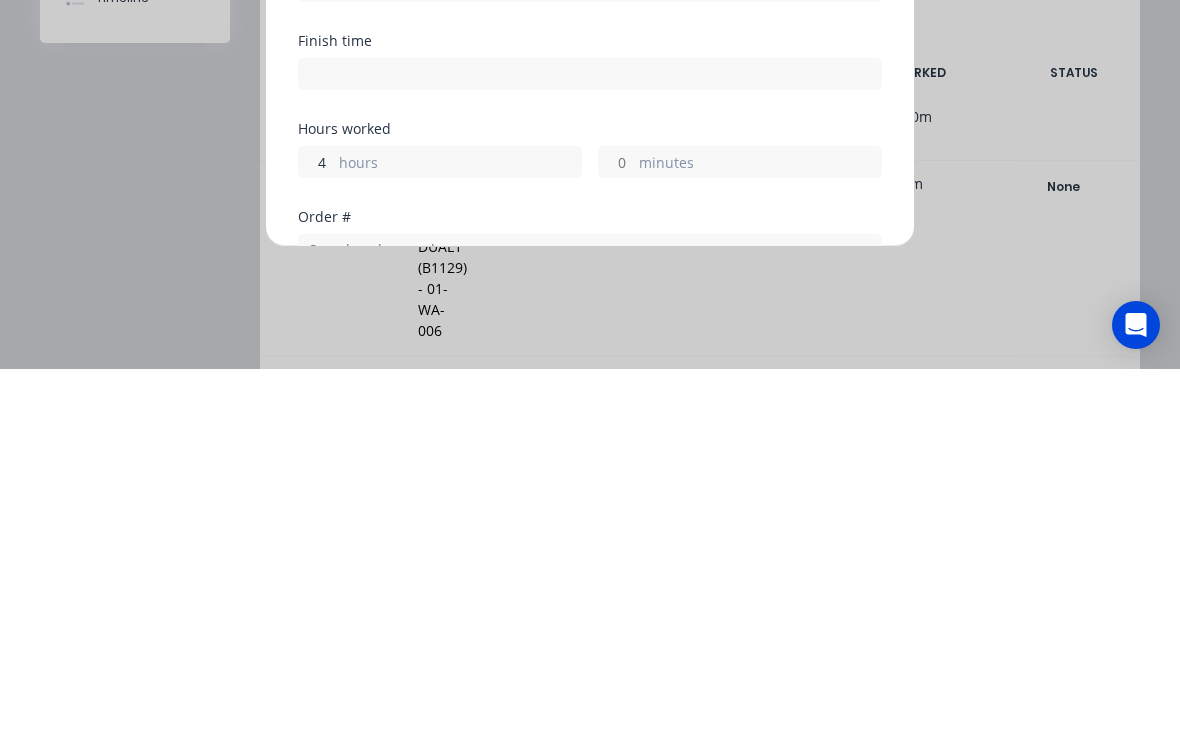 type on "4" 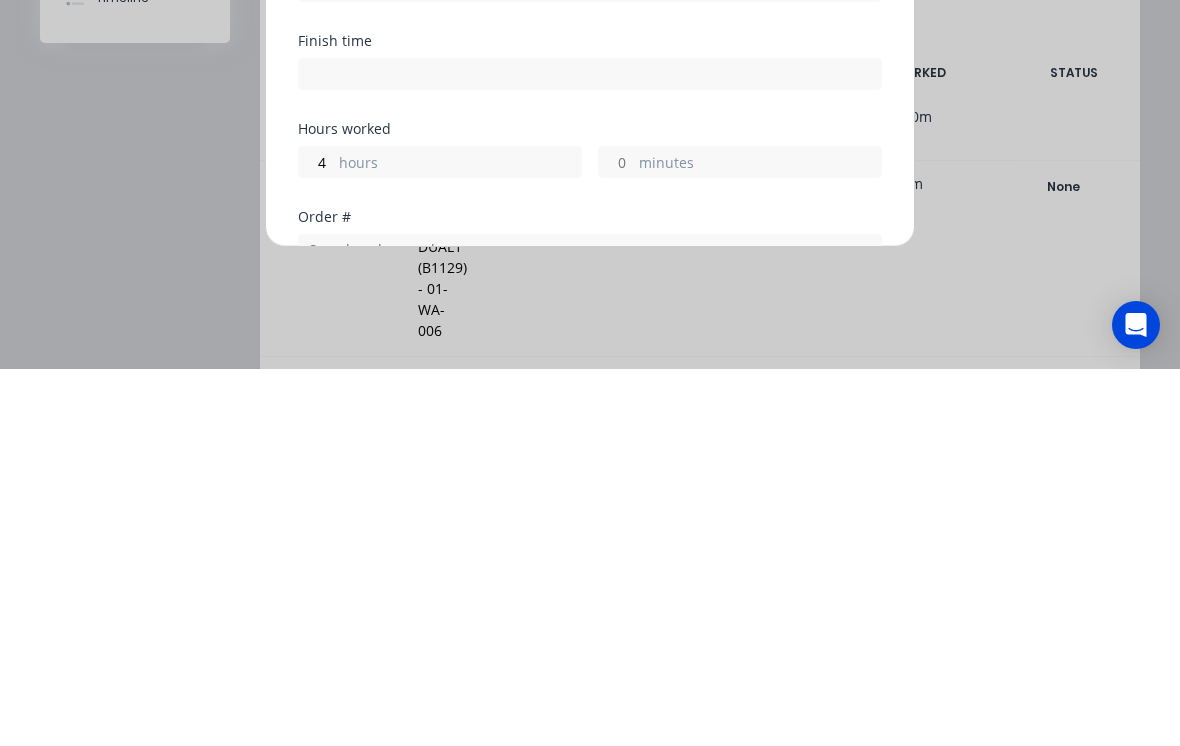 click on "4 hours minutes" at bounding box center (590, 536) 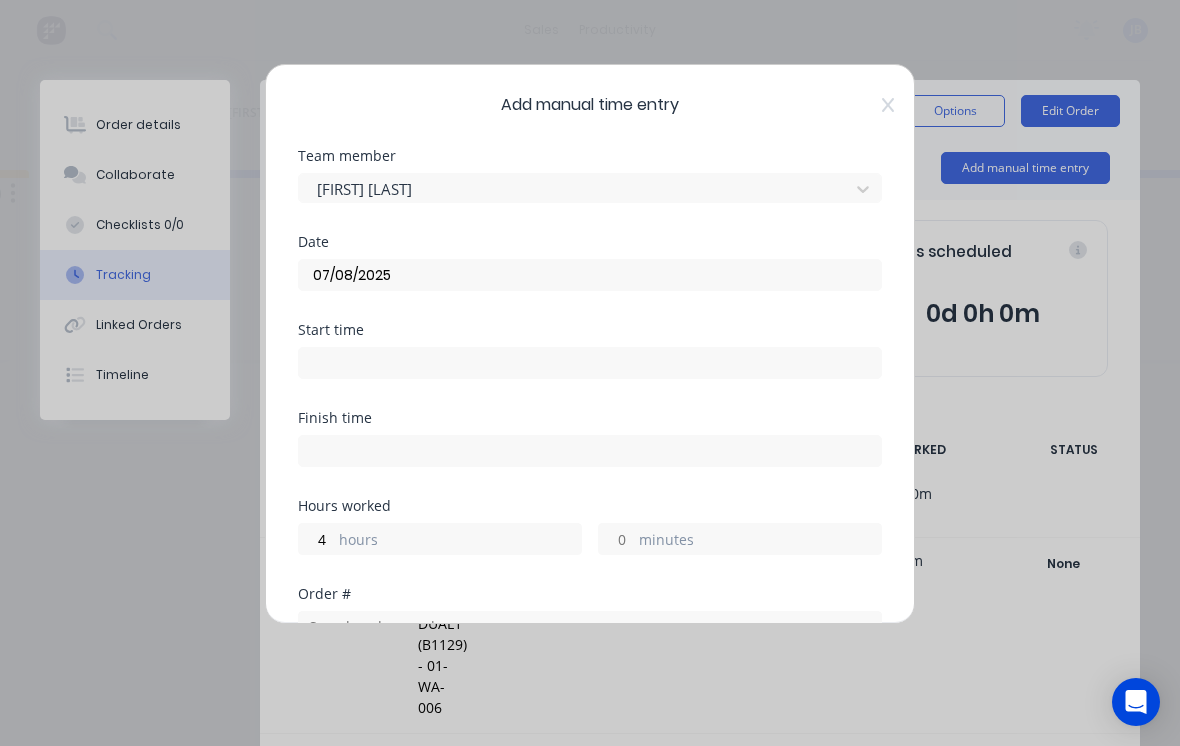 click on "minutes" at bounding box center [760, 541] 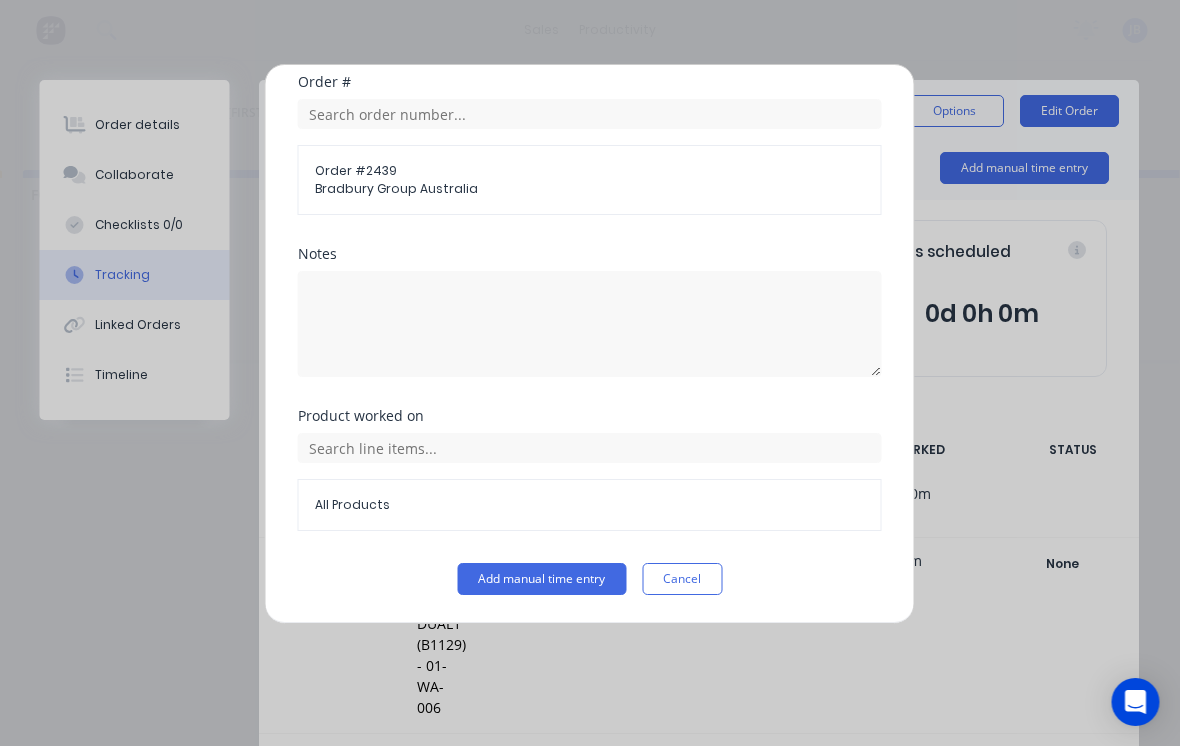 scroll, scrollTop: 512, scrollLeft: 0, axis: vertical 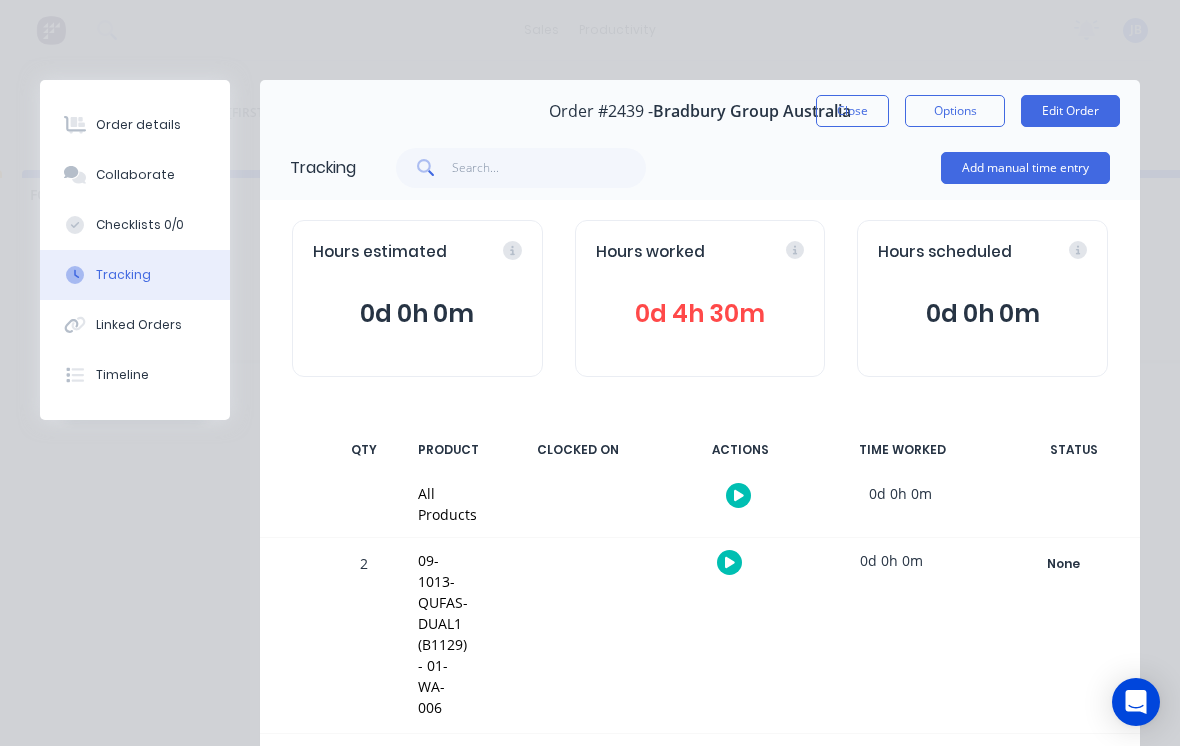 click on "Close" at bounding box center [852, 111] 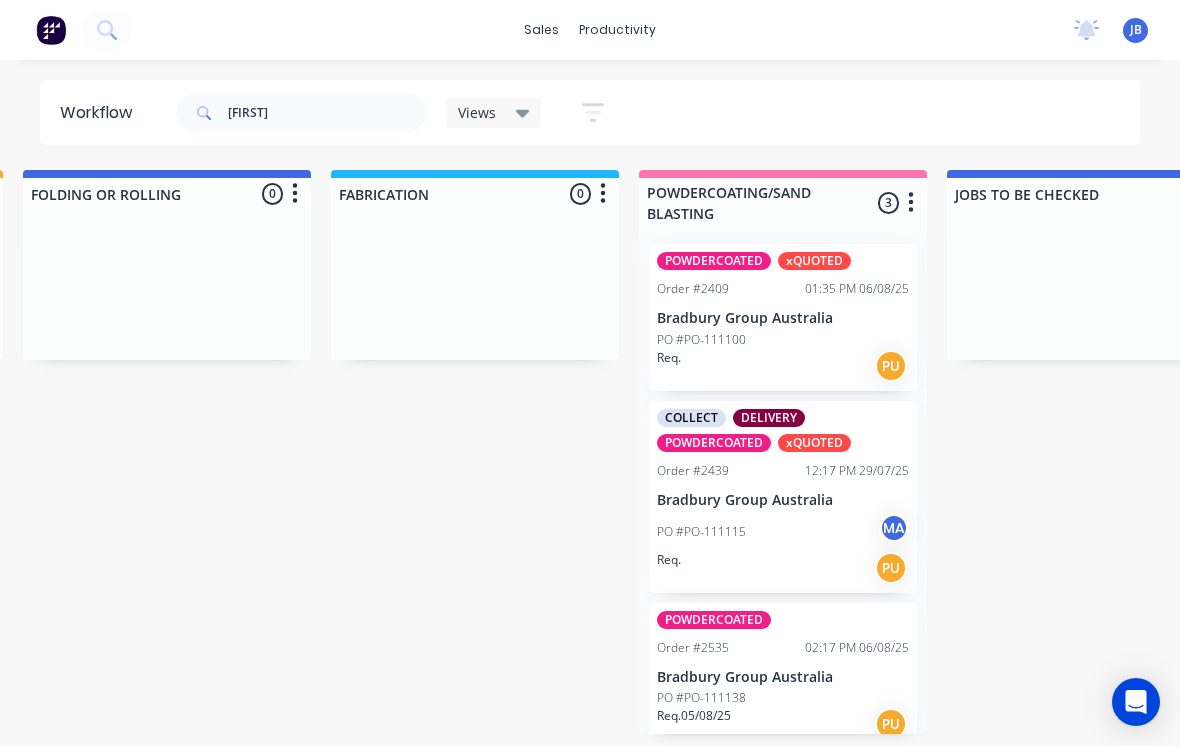 scroll, scrollTop: 17, scrollLeft: 1253, axis: both 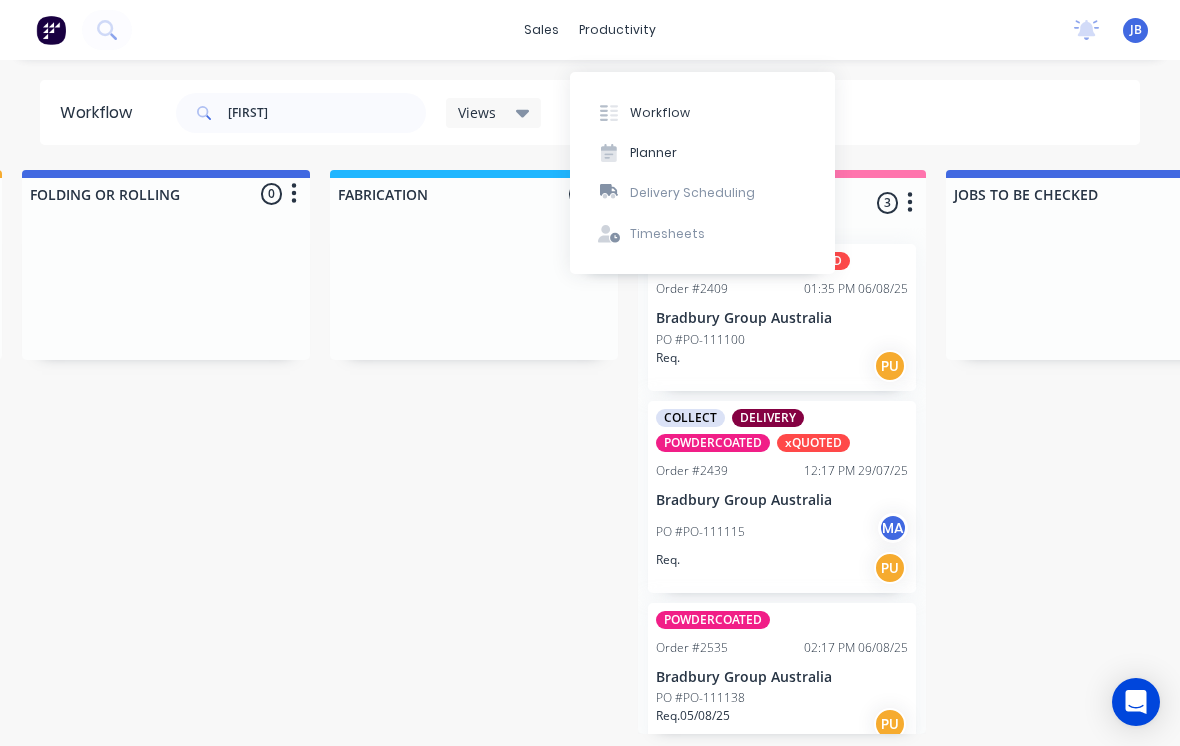 click on "Workflow" at bounding box center (660, 113) 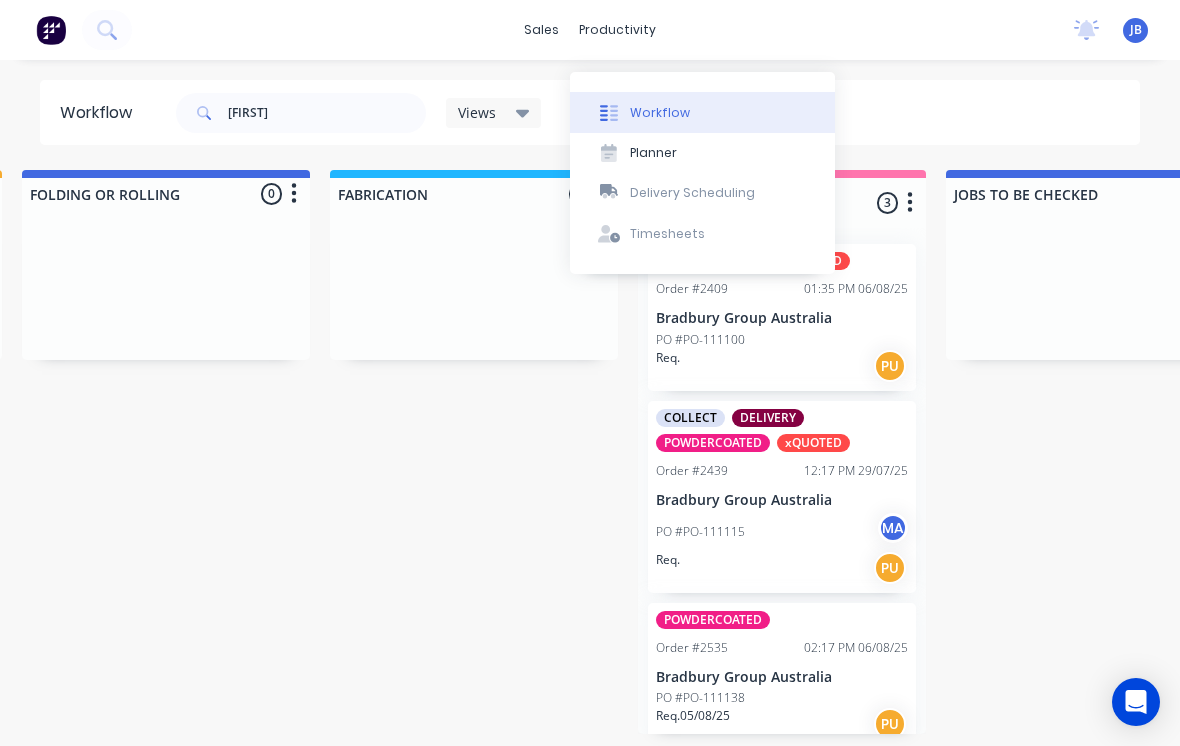click on "Workflow" at bounding box center [702, 112] 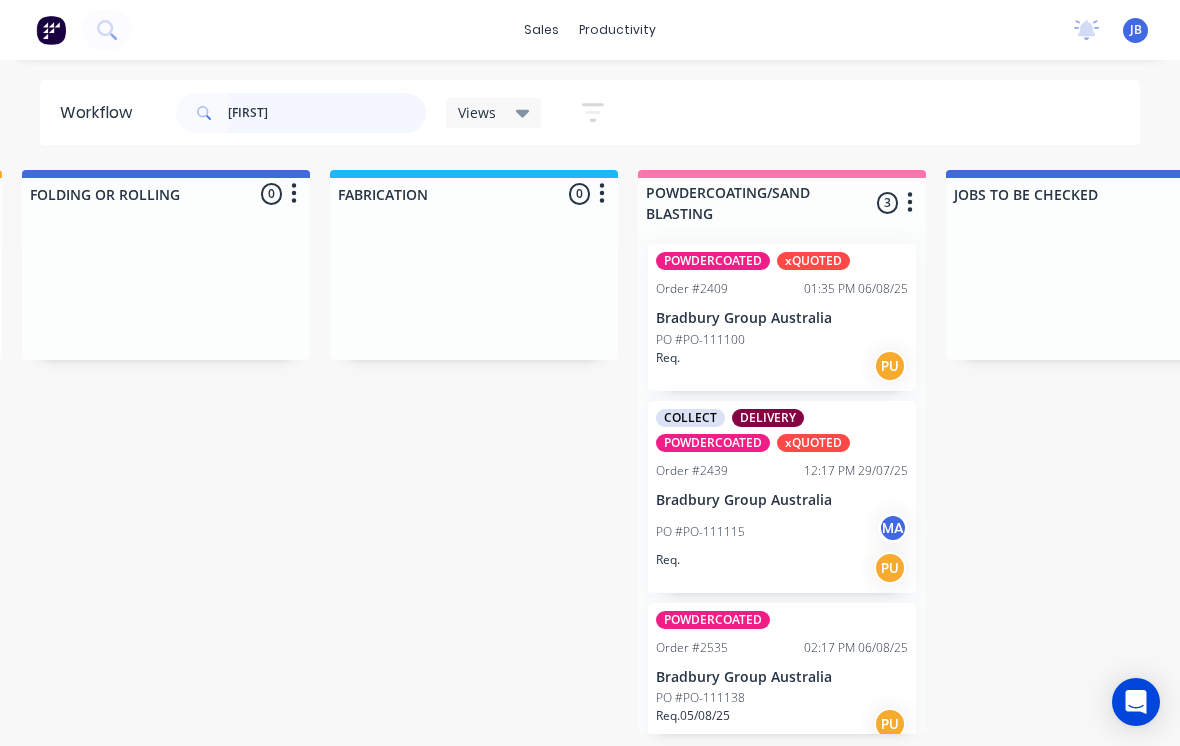 click on "[FIRST]" at bounding box center [327, 113] 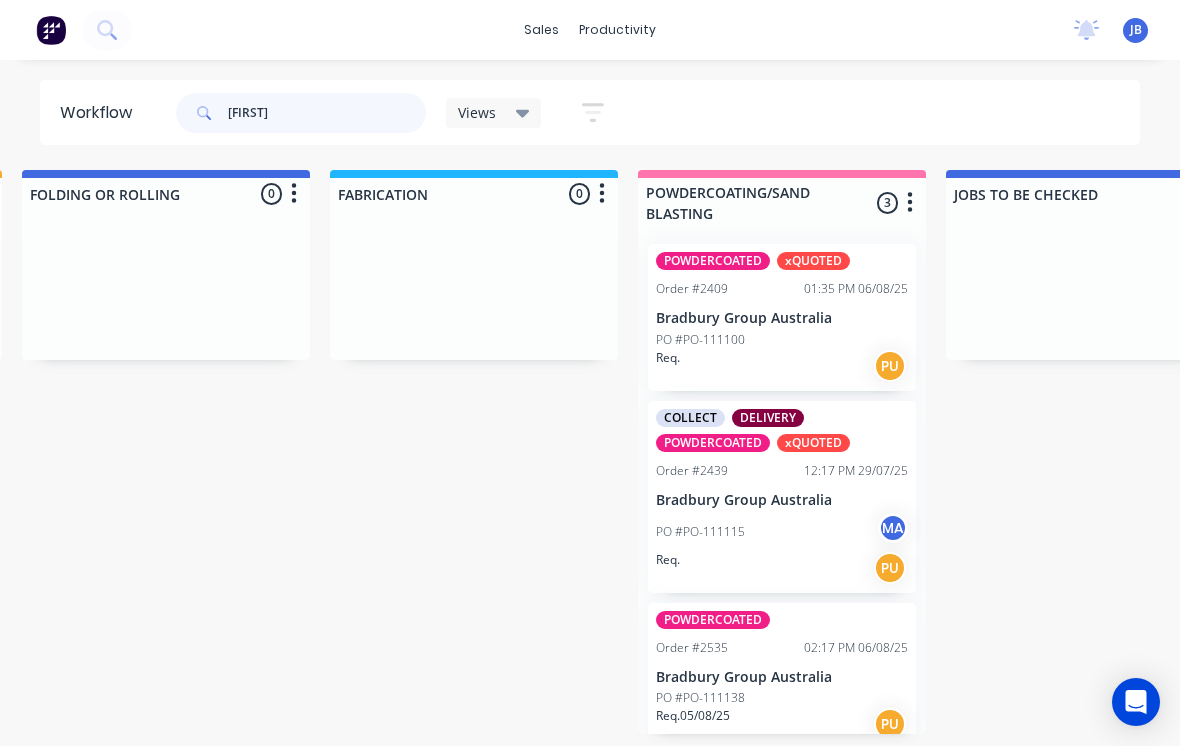 scroll, scrollTop: 17, scrollLeft: 1252, axis: both 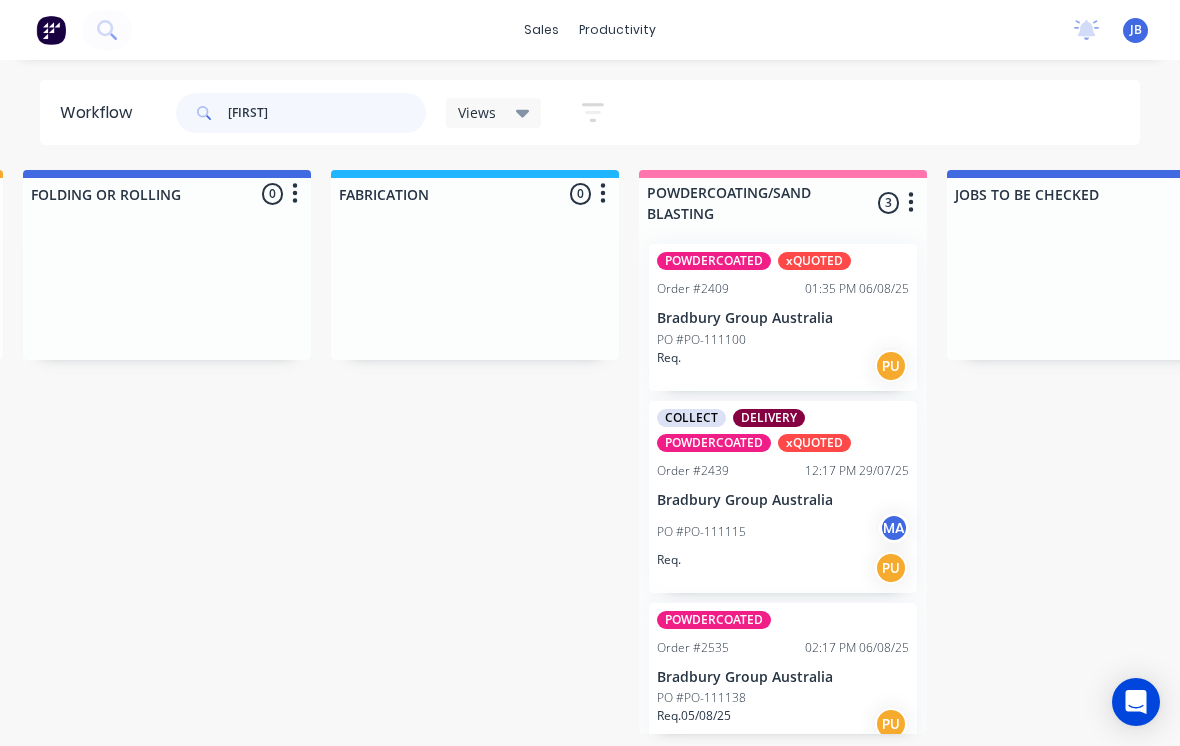 click on "[FIRST]" at bounding box center [327, 113] 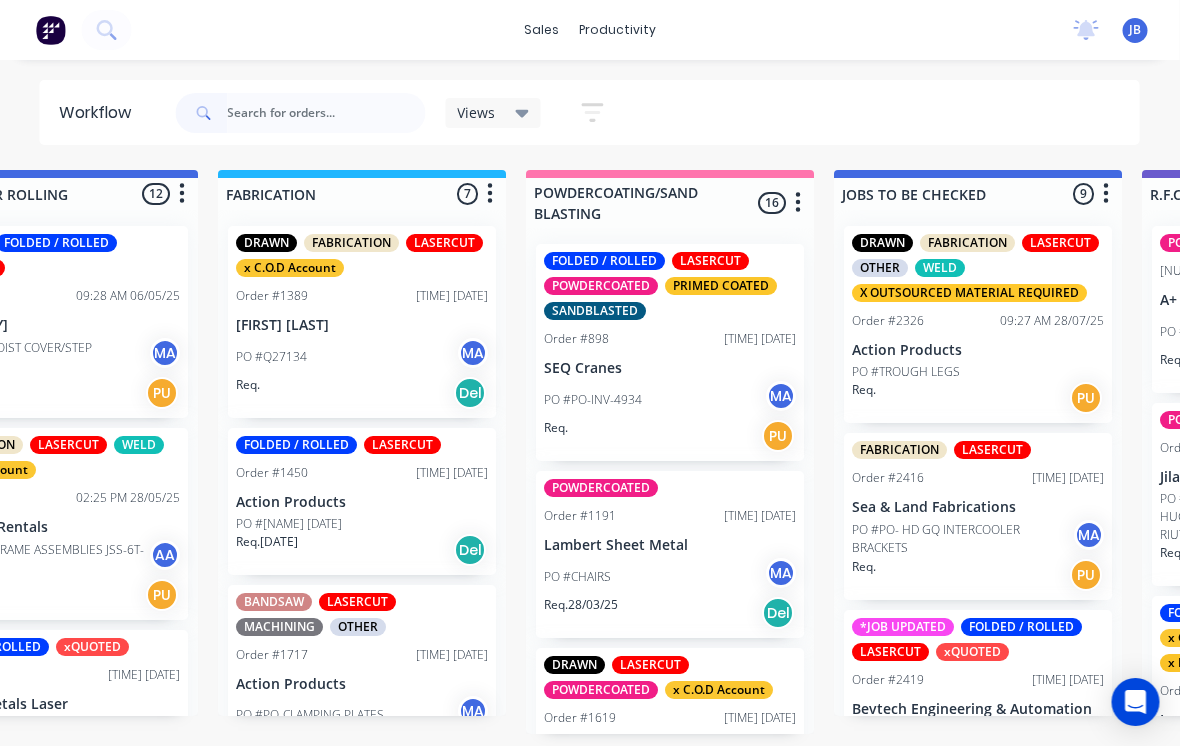 scroll, scrollTop: 0, scrollLeft: 1368, axis: horizontal 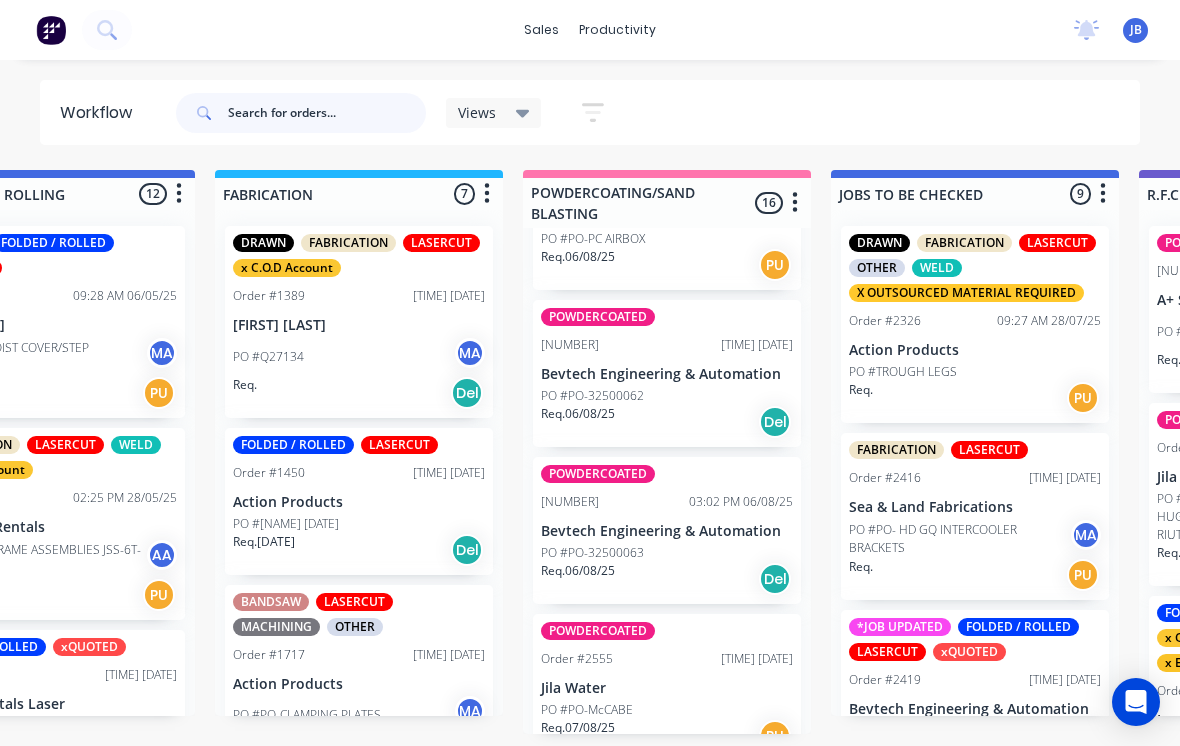 type 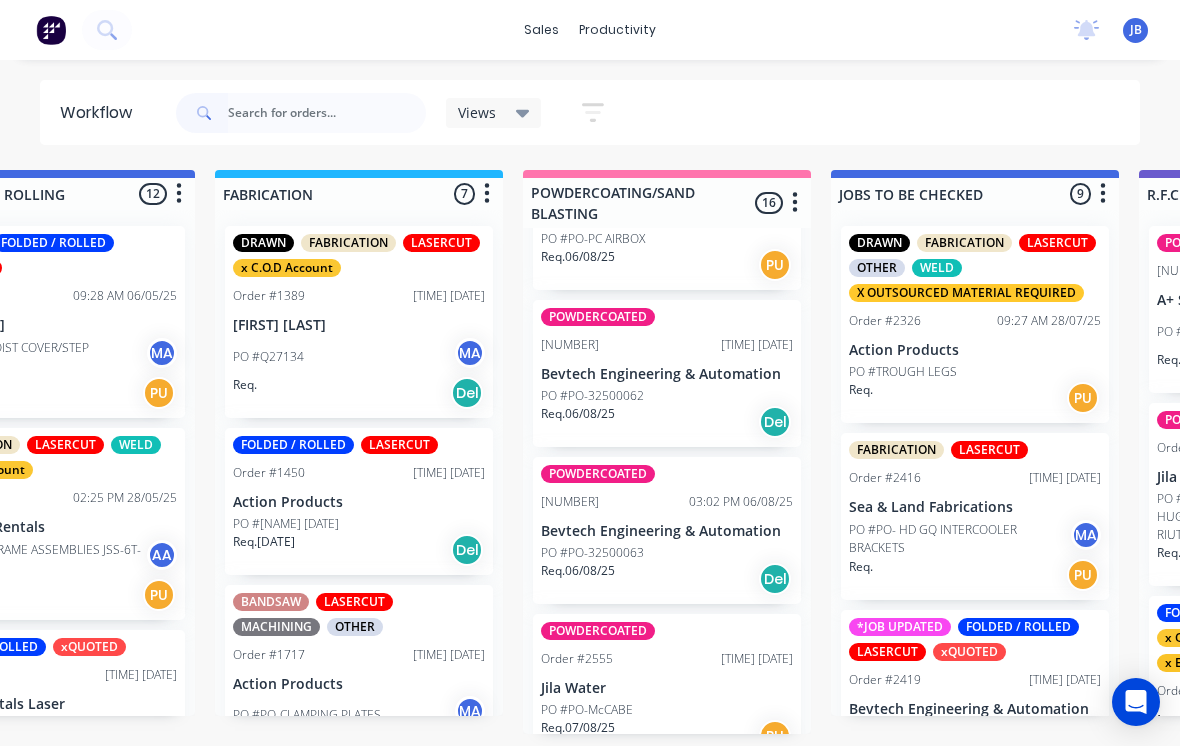 click on "[NUMBER] [TIME] [DATE]" at bounding box center [667, 659] 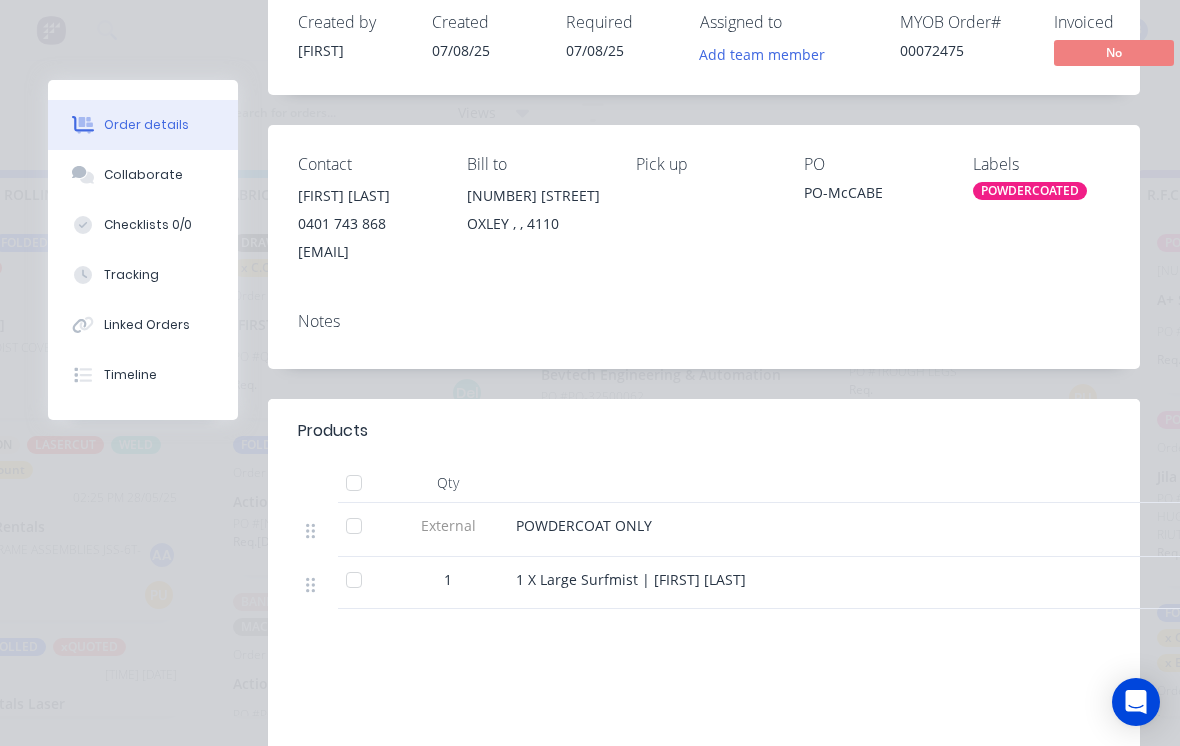 scroll, scrollTop: 161, scrollLeft: 0, axis: vertical 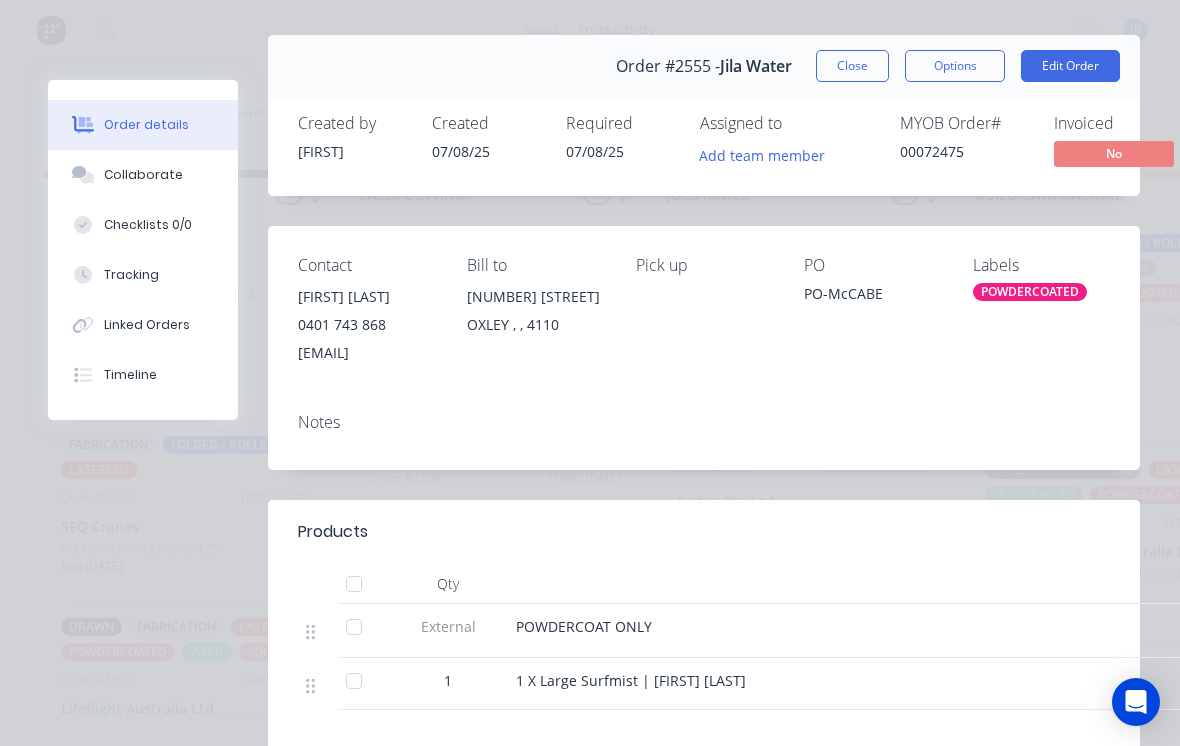 click on "Close" at bounding box center (852, 66) 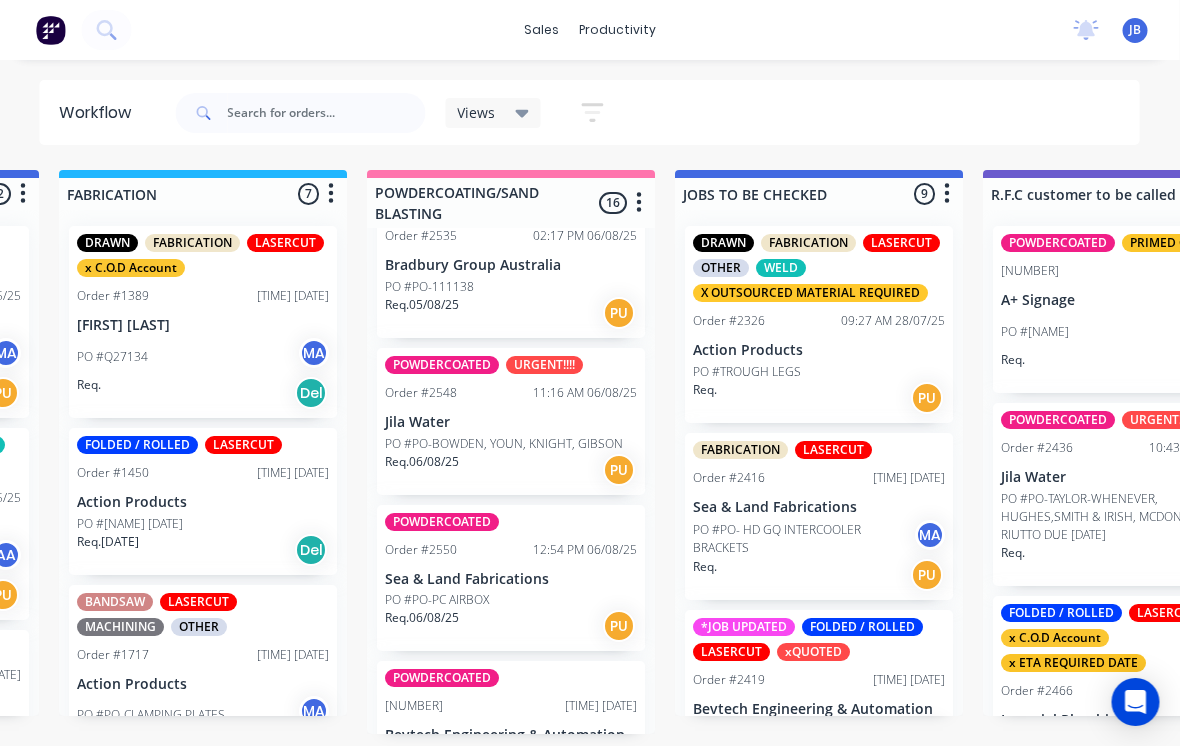 scroll, scrollTop: 0, scrollLeft: 1575, axis: horizontal 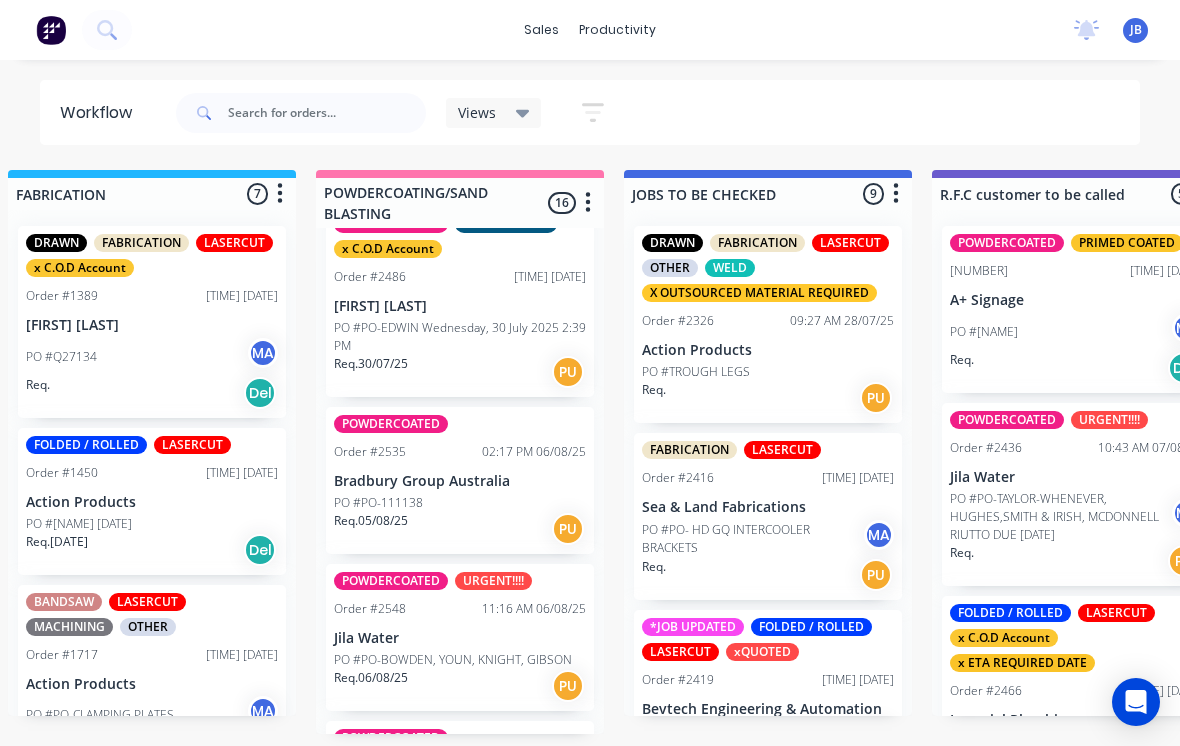 click on "Bradbury Group Australia" at bounding box center (460, 481) 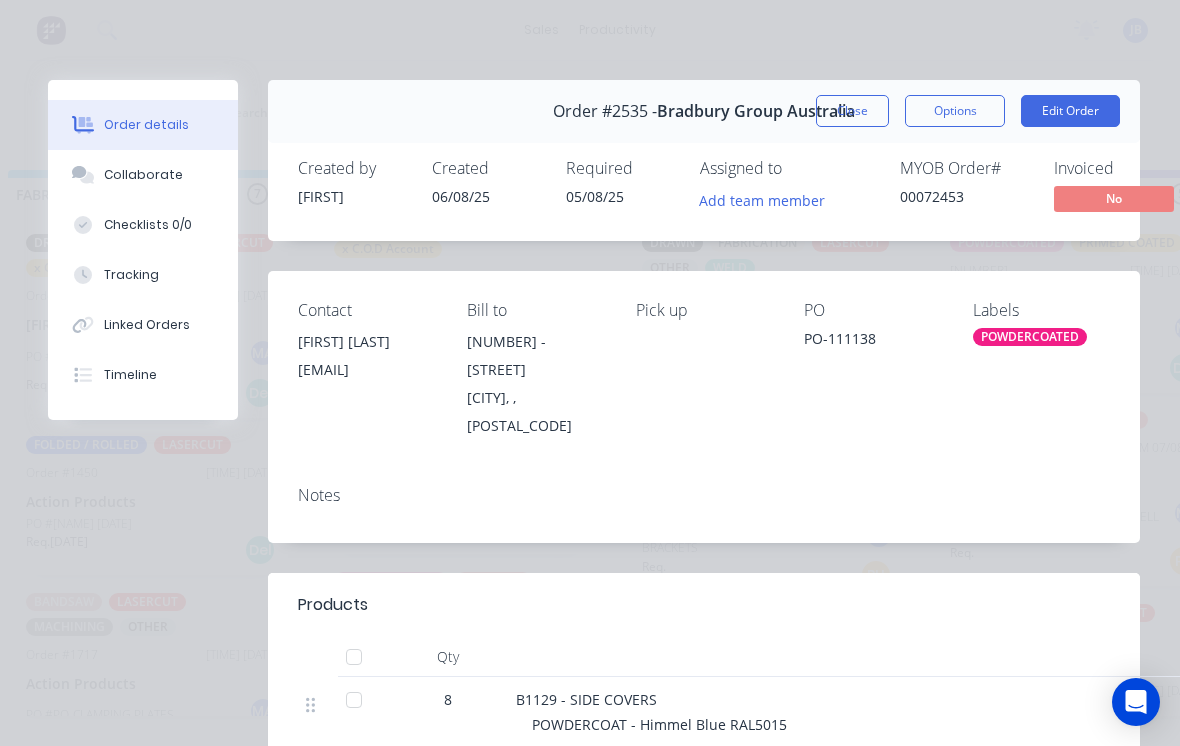 click on "Close" at bounding box center [852, 111] 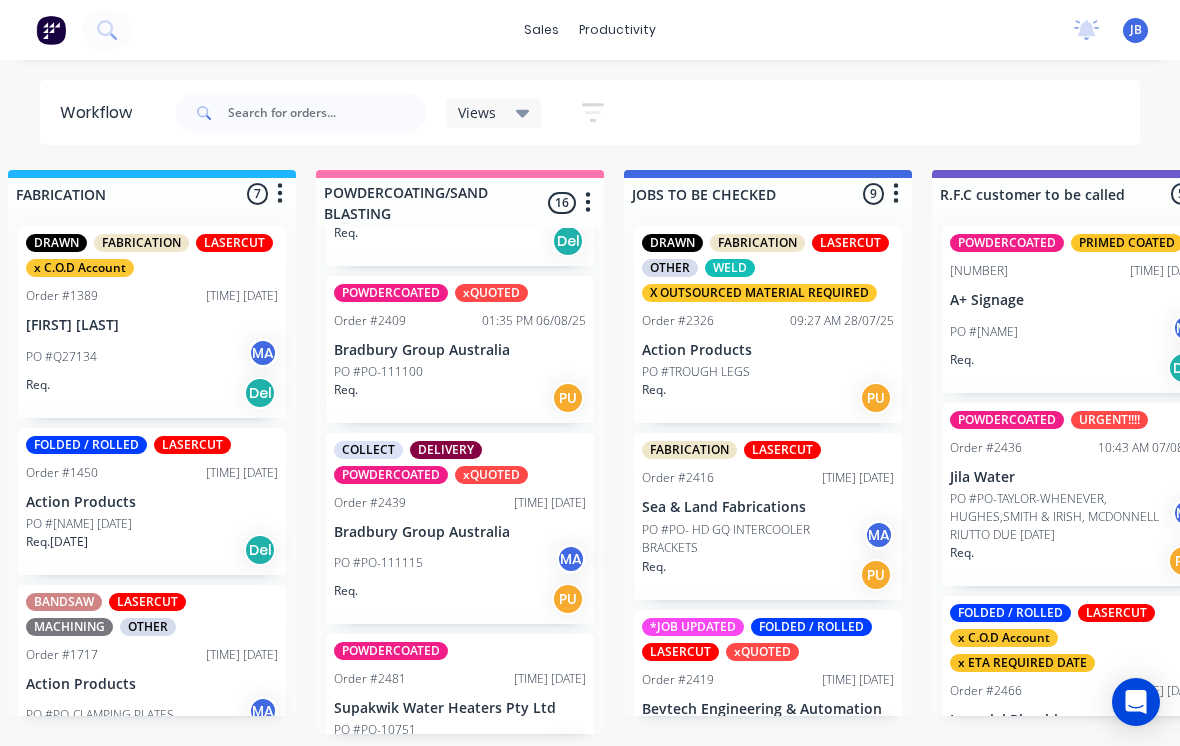 scroll, scrollTop: 1112, scrollLeft: 0, axis: vertical 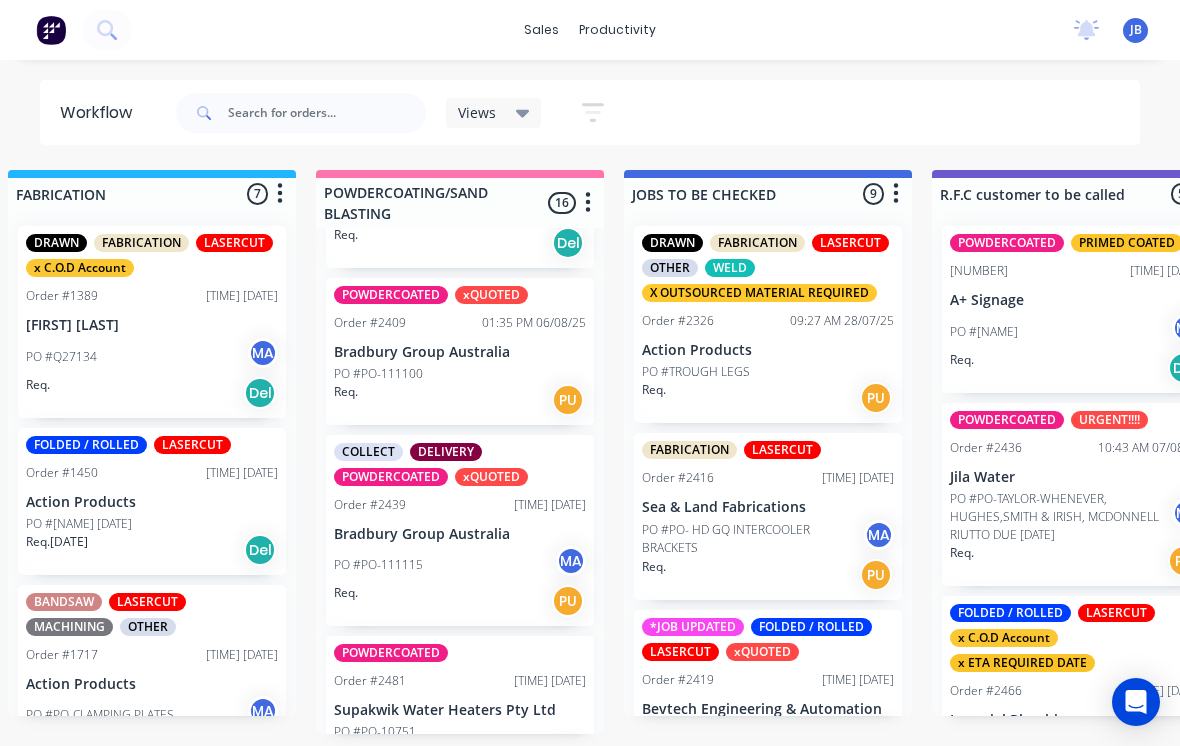 click on "Bradbury Group Australia" at bounding box center (460, 534) 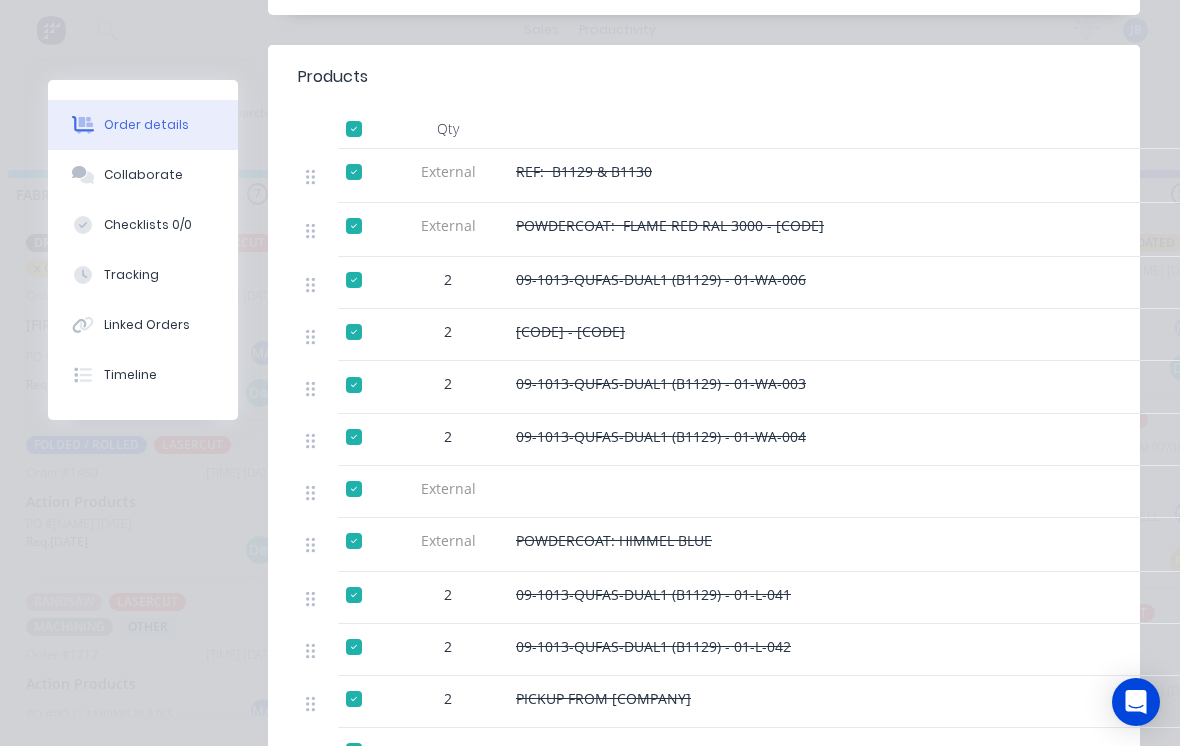 scroll, scrollTop: 525, scrollLeft: 0, axis: vertical 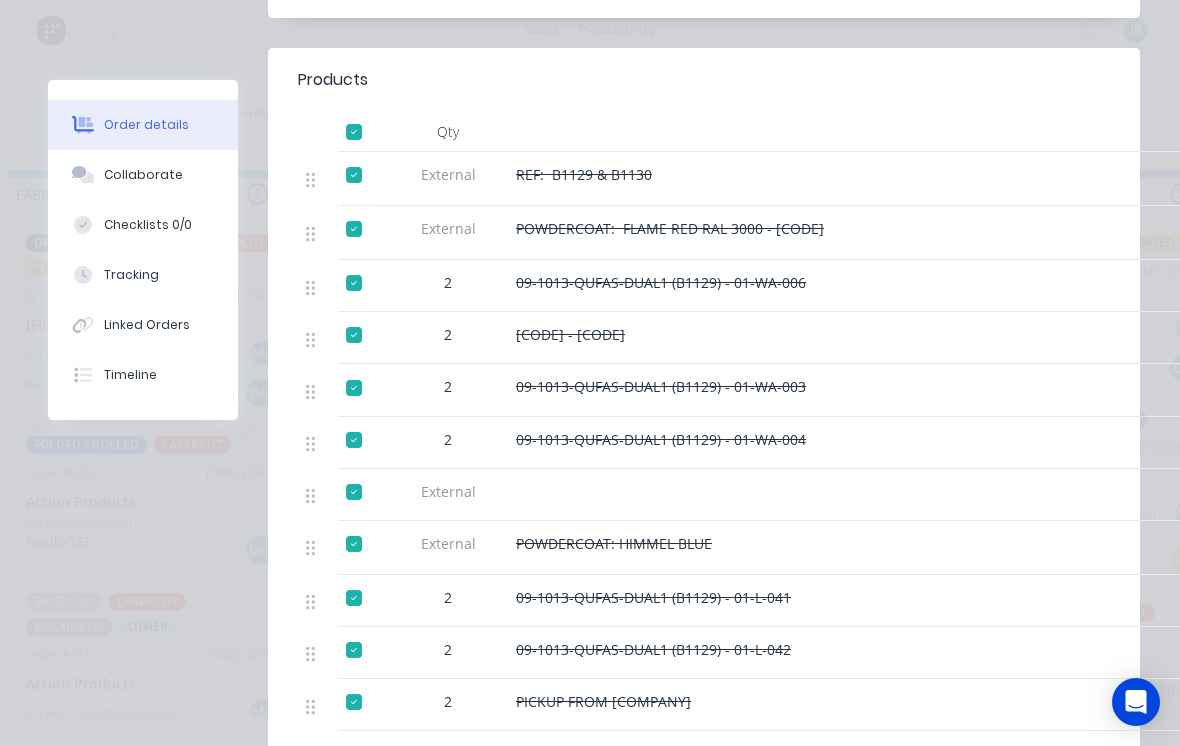 click on "Tracking" at bounding box center [143, 275] 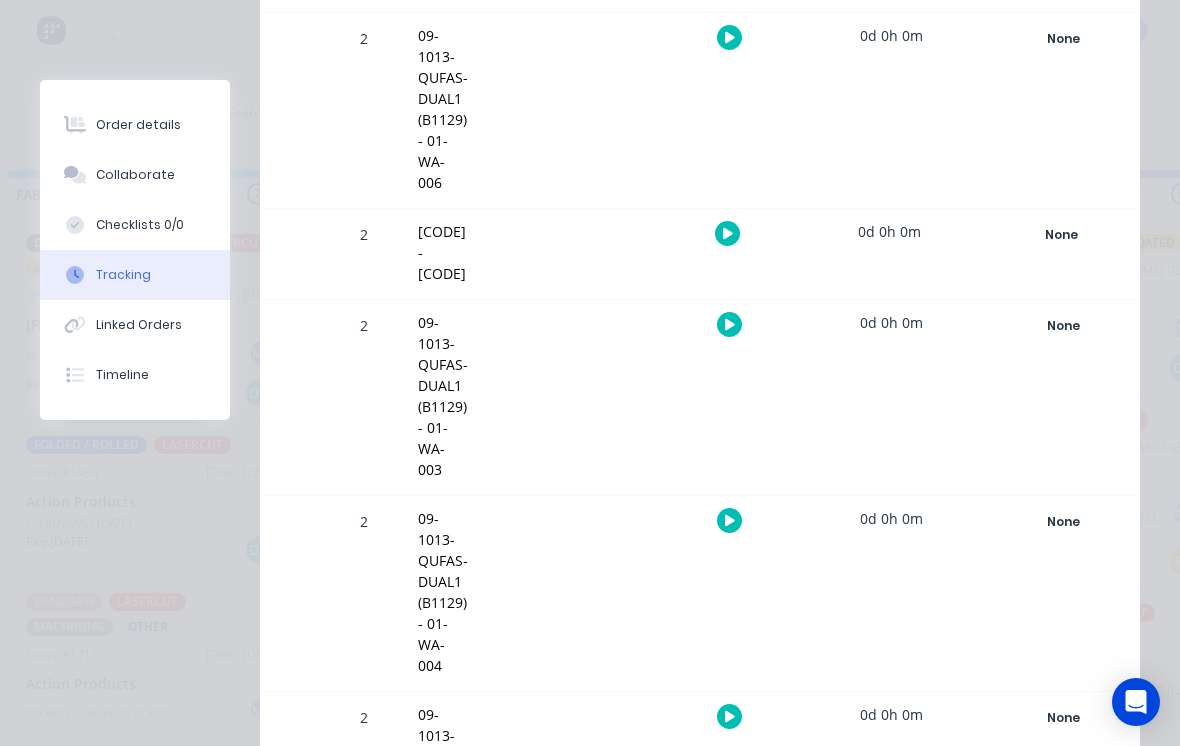 scroll, scrollTop: 0, scrollLeft: 0, axis: both 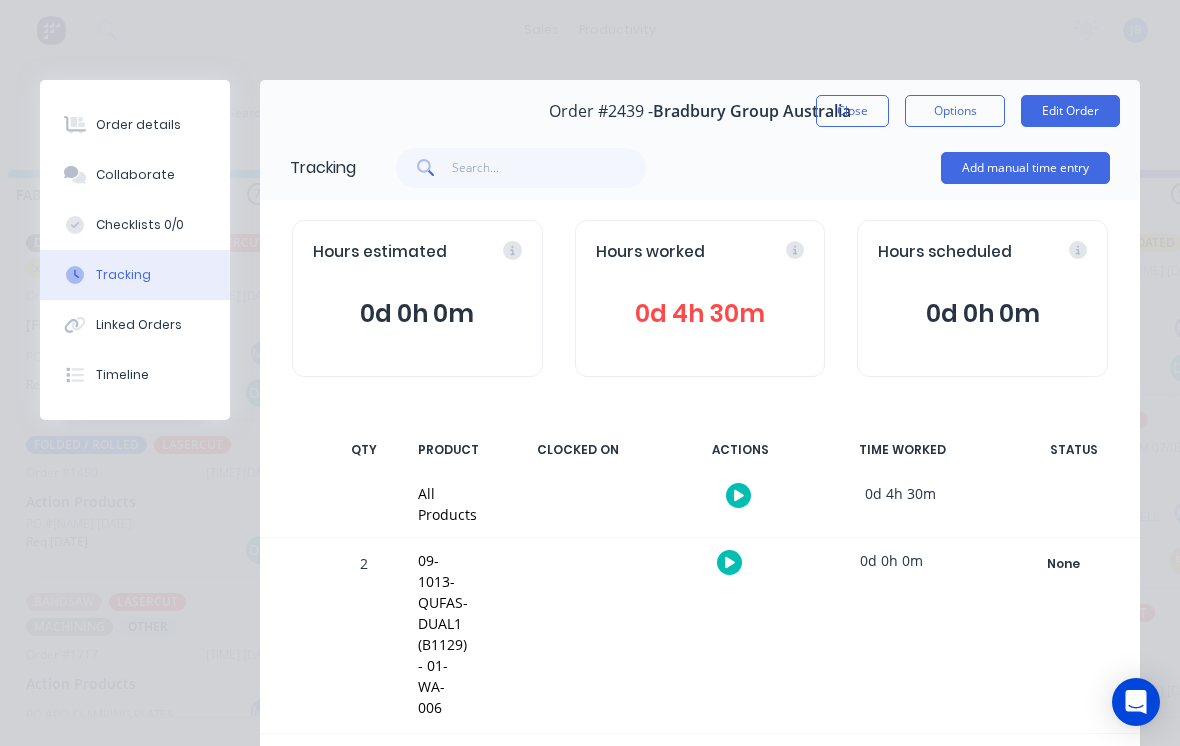 click on "Collaborate" at bounding box center (135, 175) 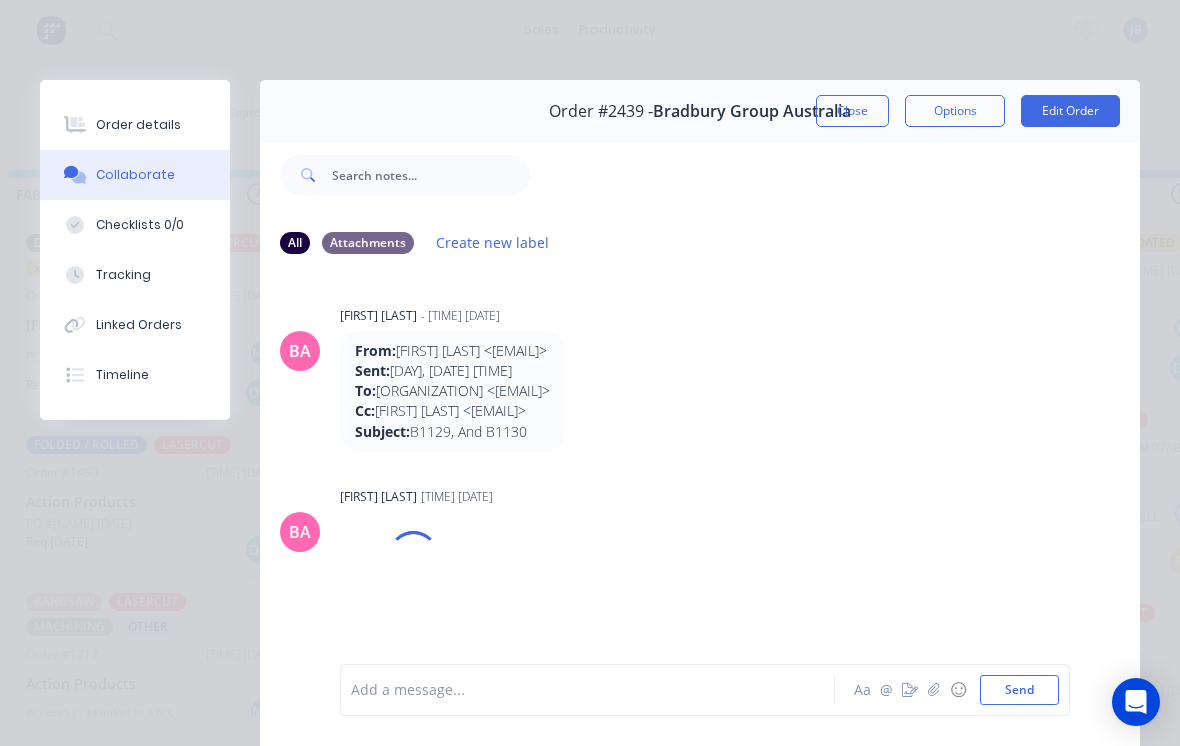 click 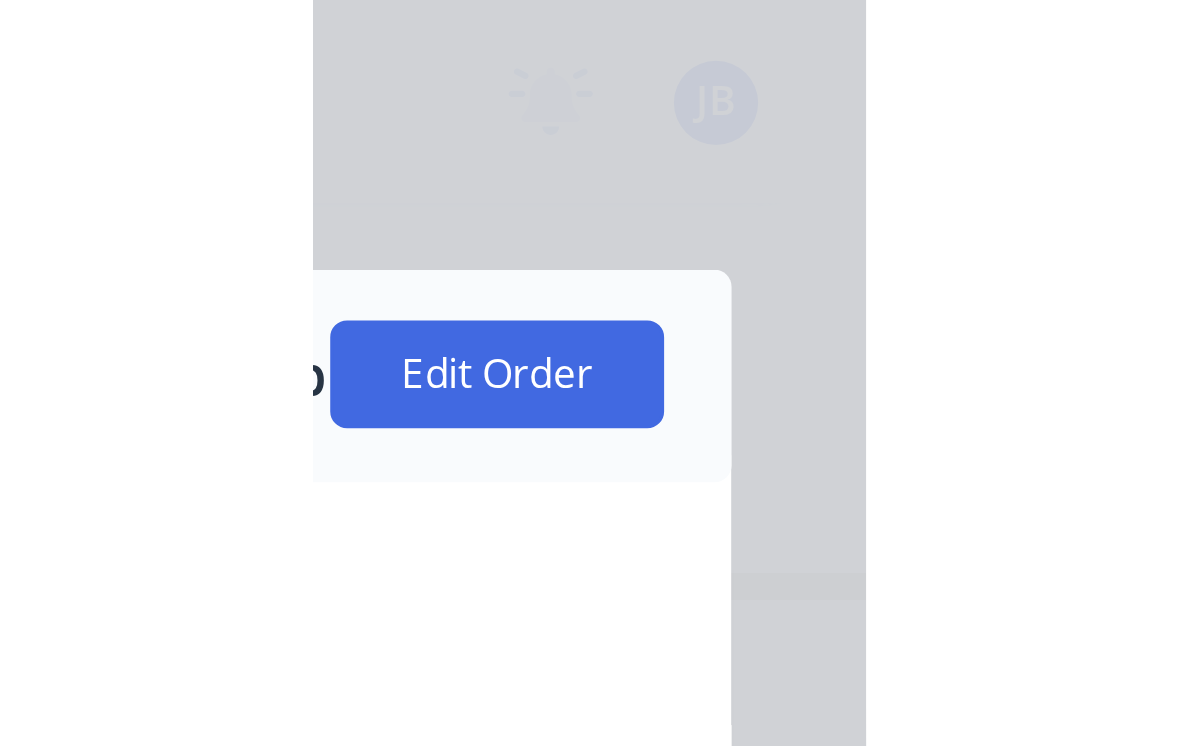 scroll, scrollTop: 0, scrollLeft: 1575, axis: horizontal 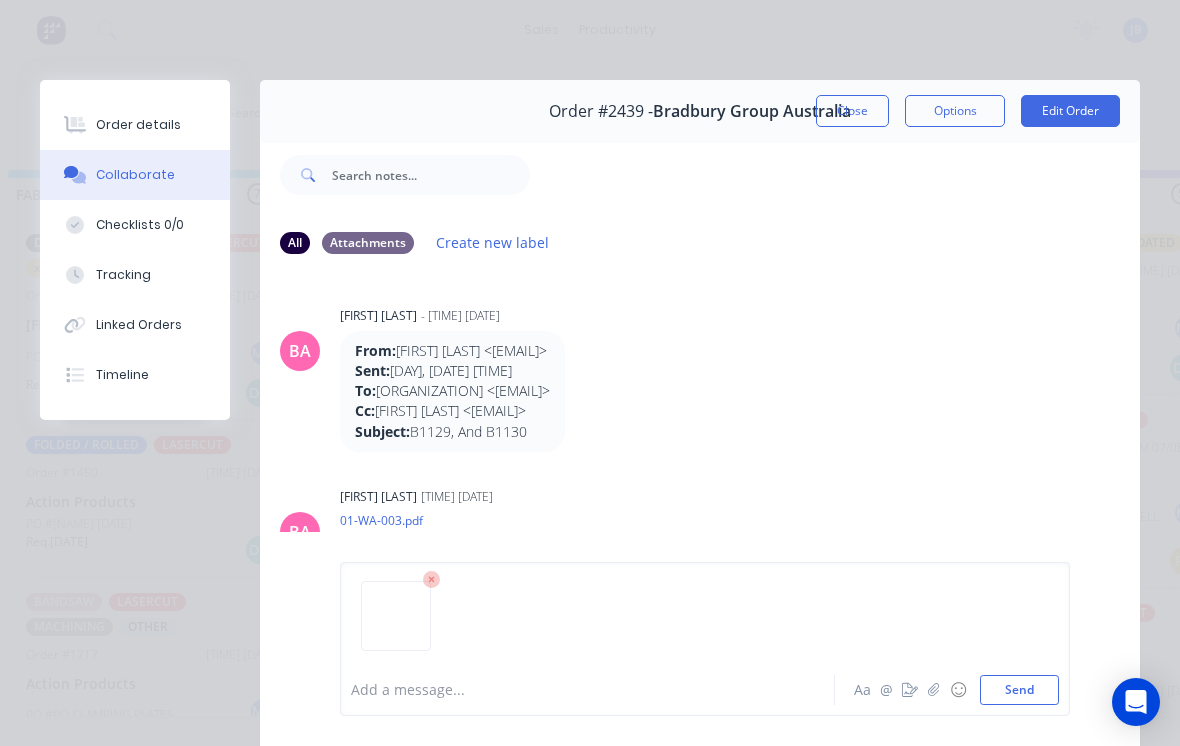 click on "Send" at bounding box center (1019, 690) 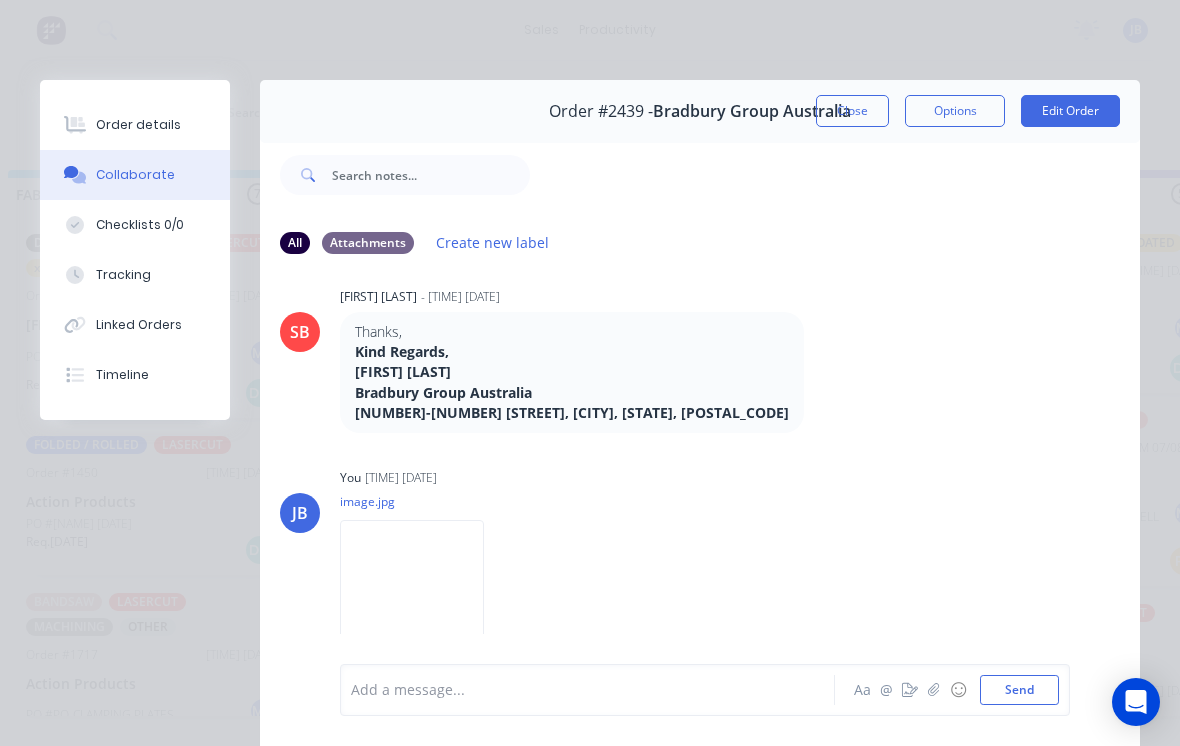 scroll, scrollTop: 4138, scrollLeft: 0, axis: vertical 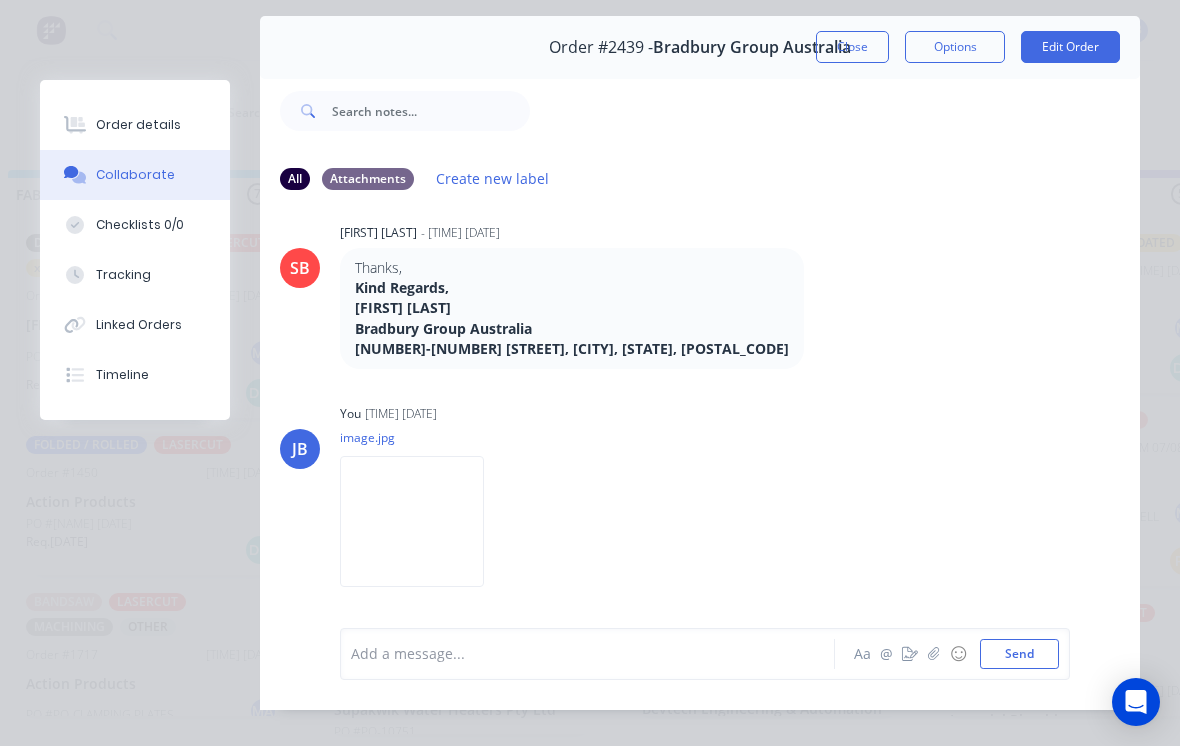 click at bounding box center [593, 653] 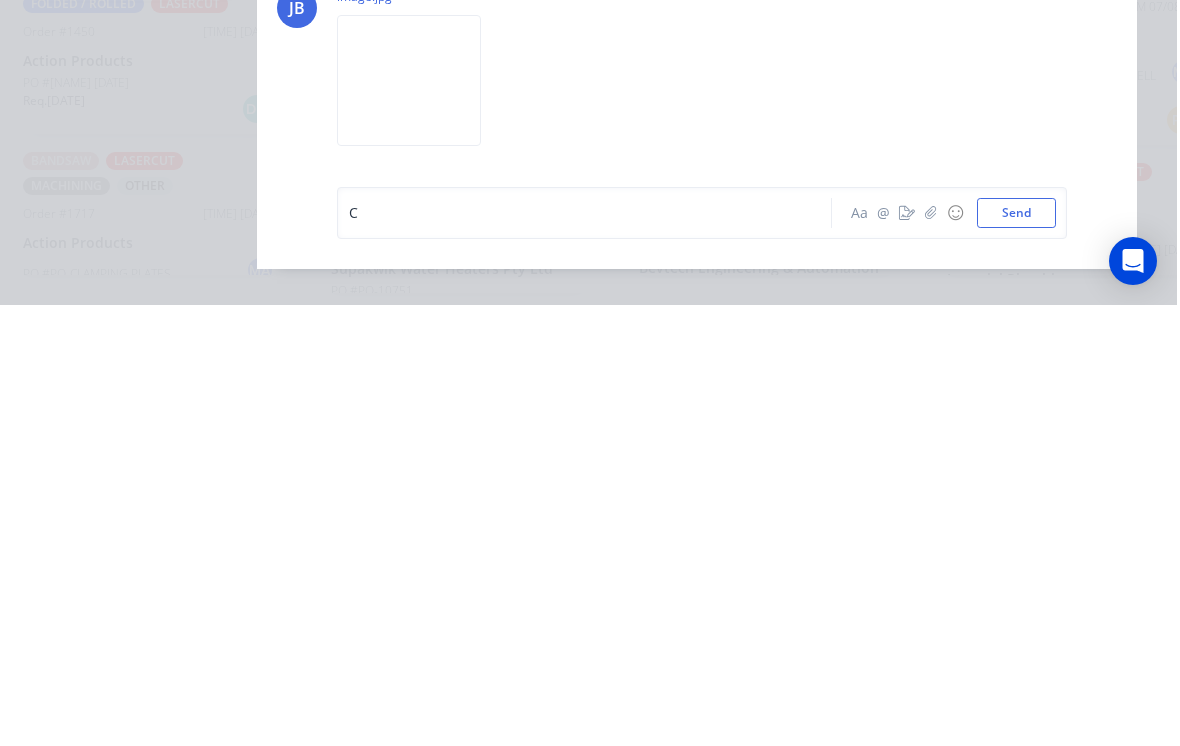 scroll, scrollTop: 19, scrollLeft: 1578, axis: both 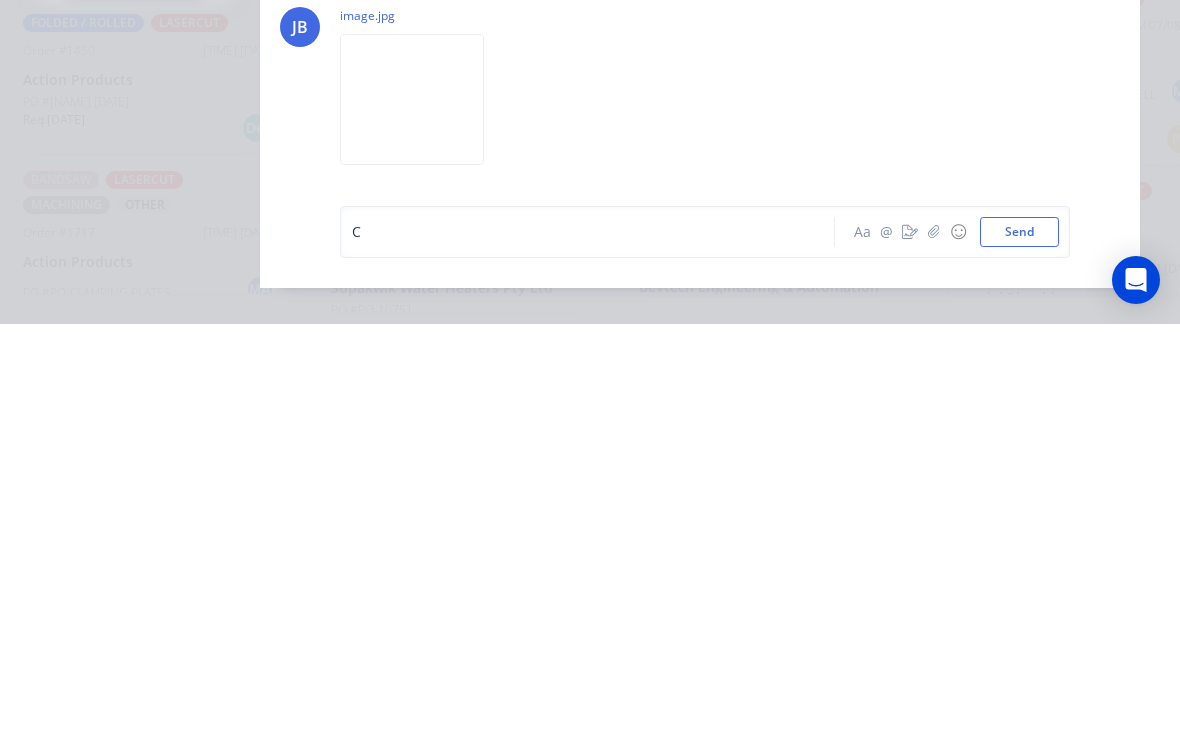type 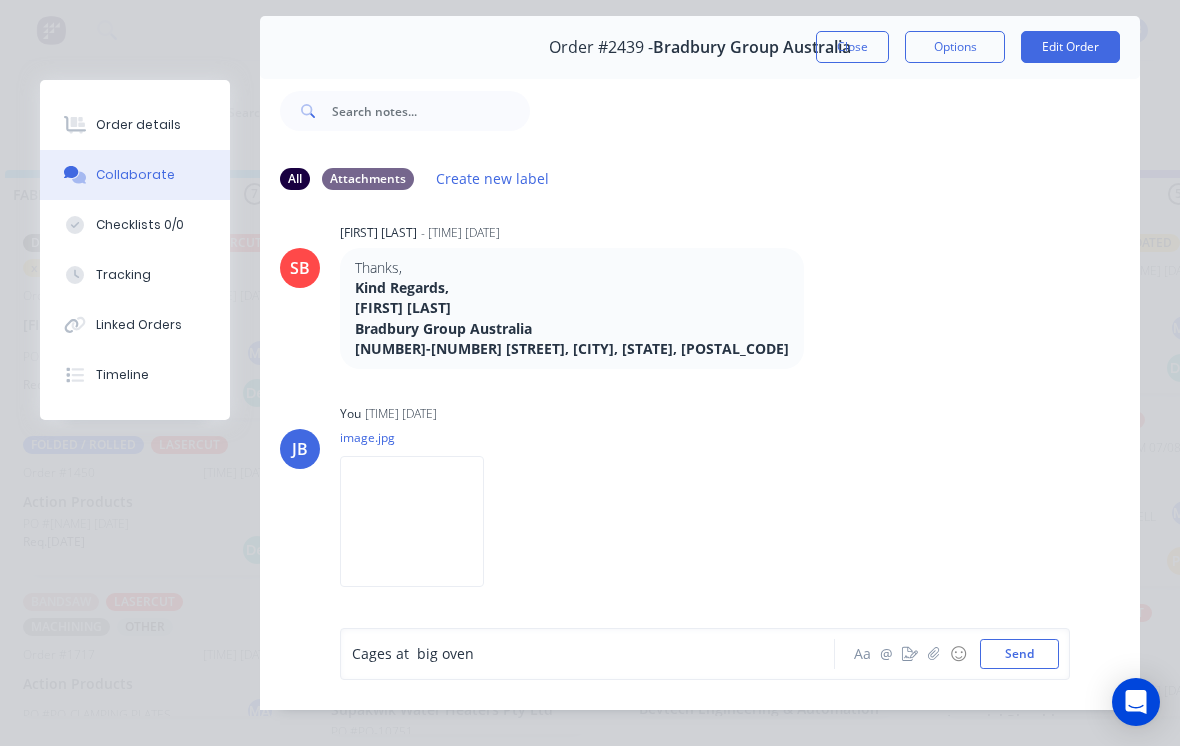 click on "Send" at bounding box center (1019, 654) 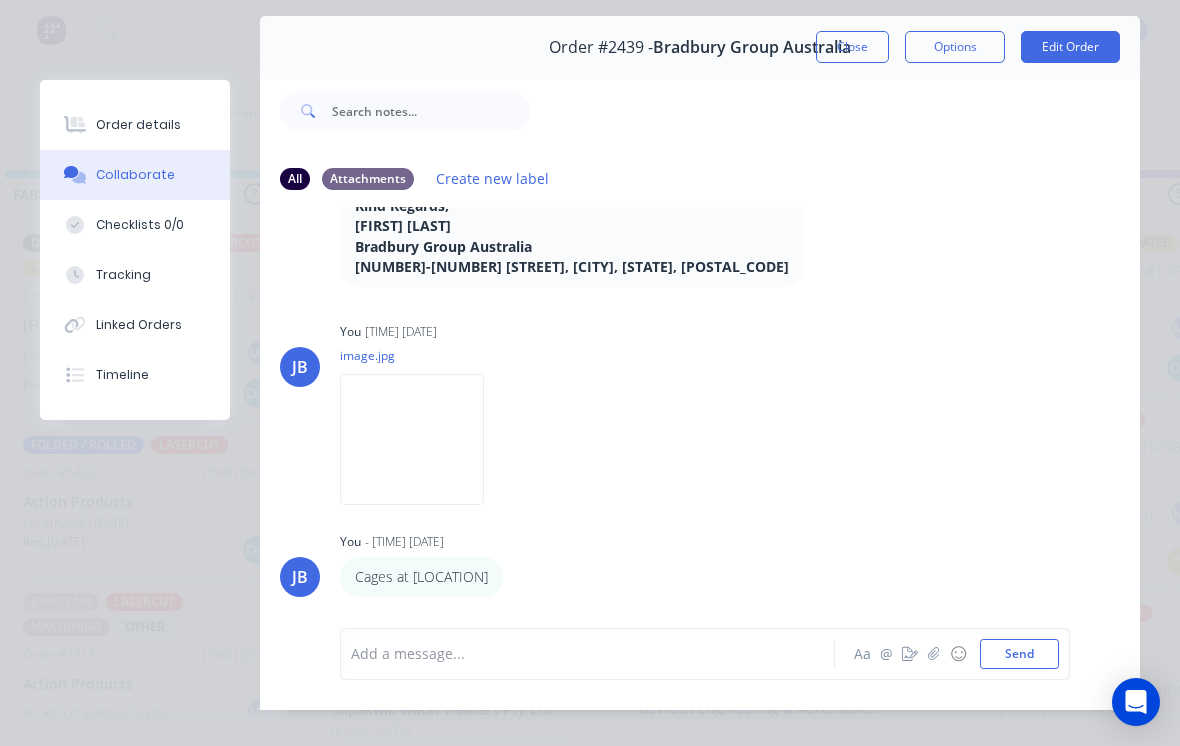 scroll, scrollTop: 4212, scrollLeft: 0, axis: vertical 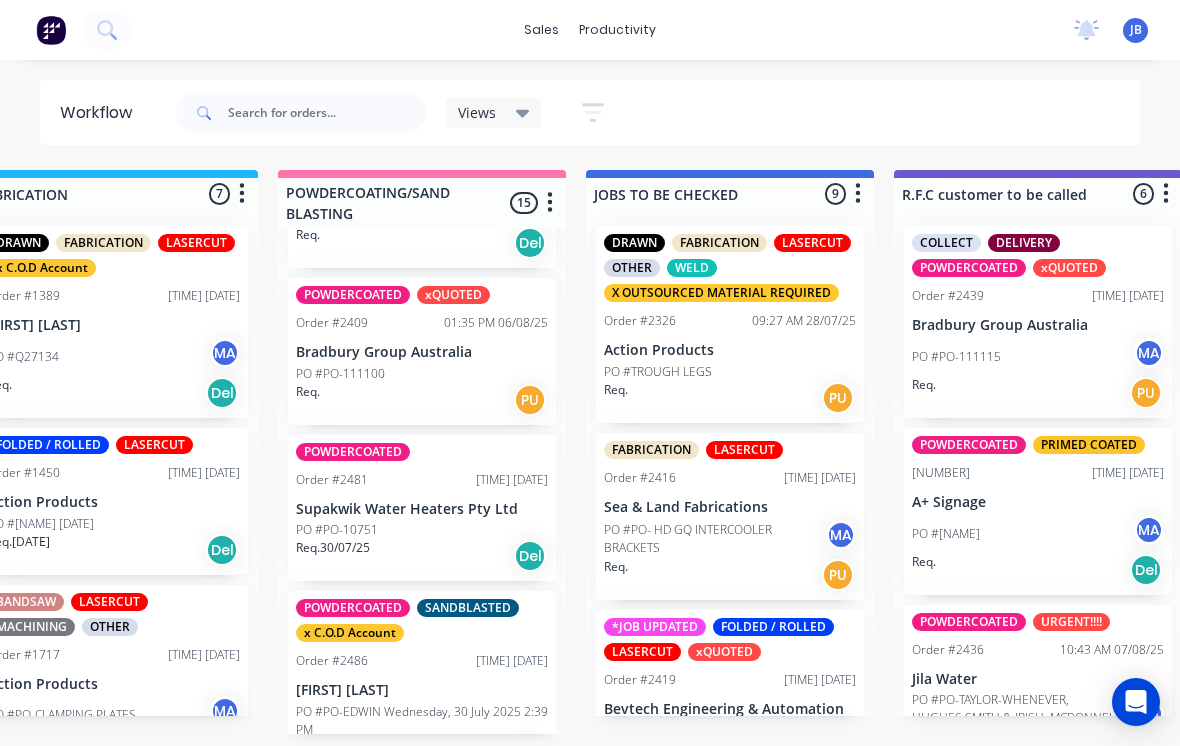 click on "Req." at bounding box center [308, 392] 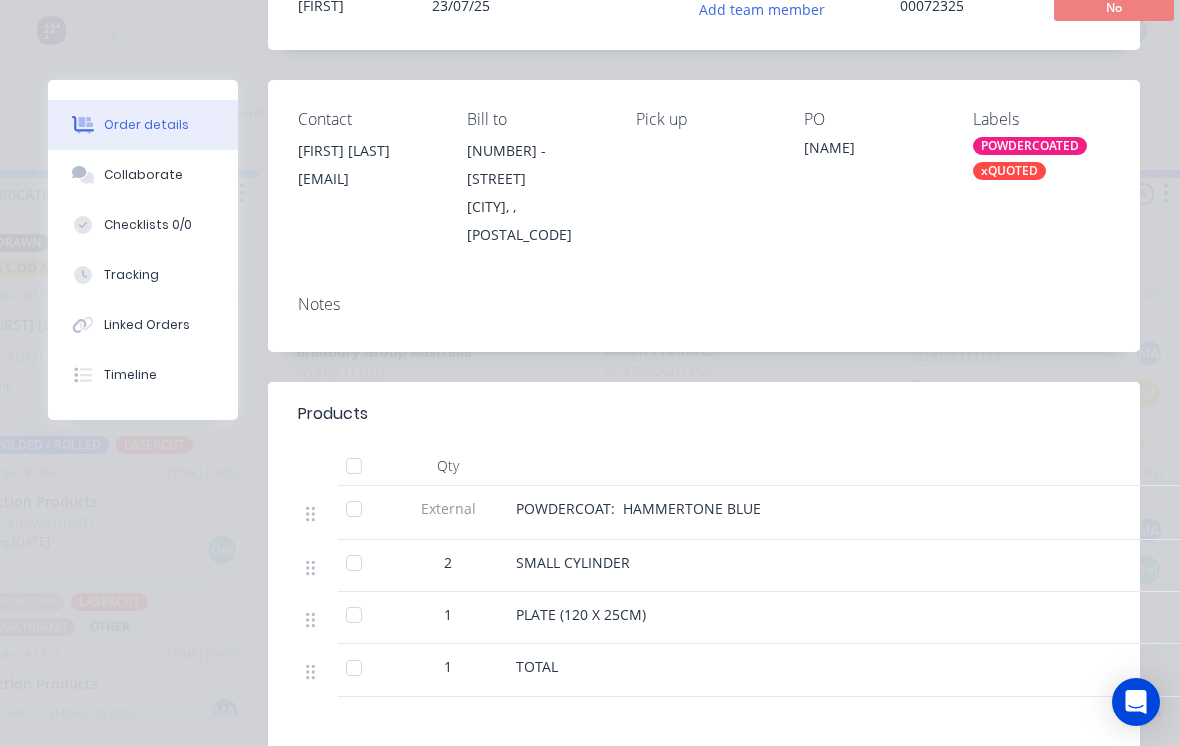 scroll, scrollTop: 193, scrollLeft: 0, axis: vertical 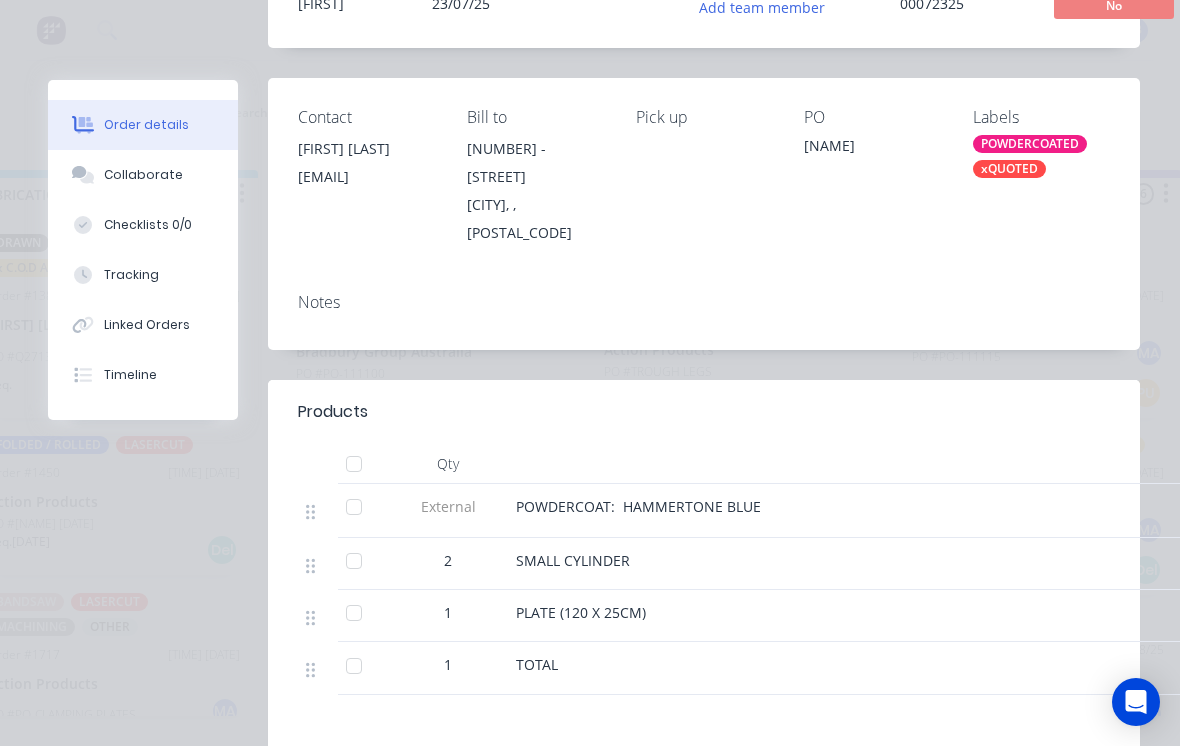 click on "Collaborate" at bounding box center (143, 175) 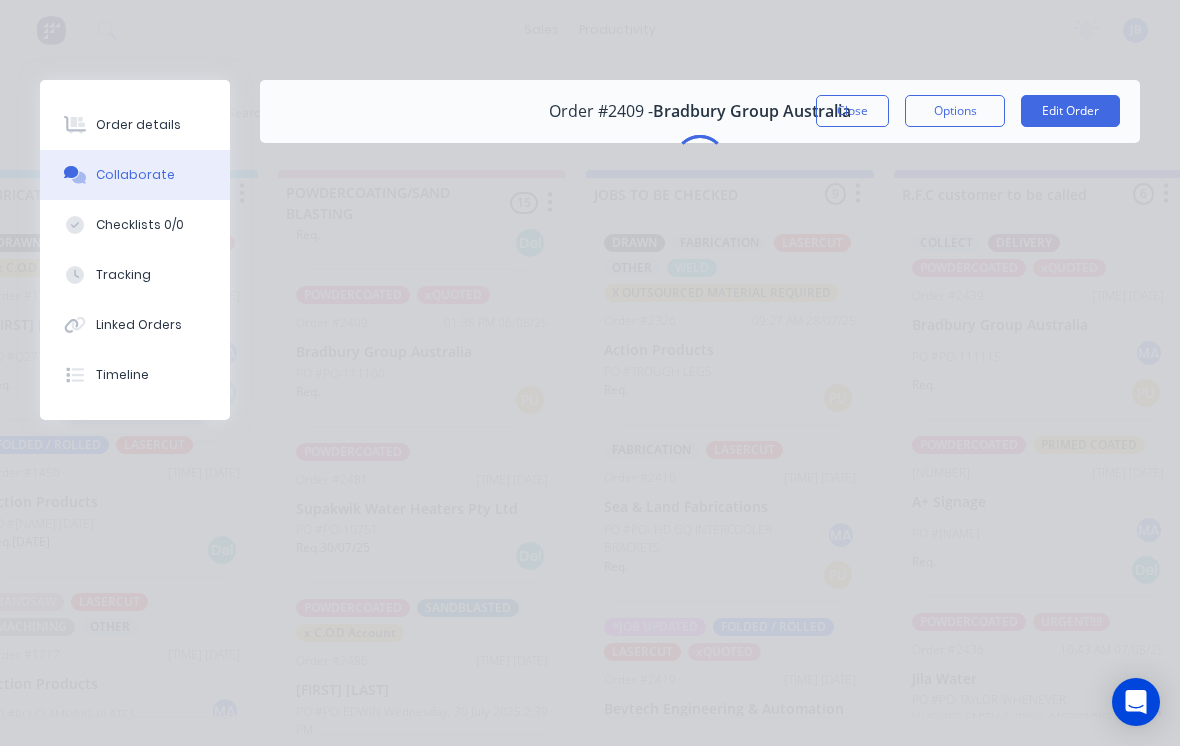 scroll, scrollTop: 0, scrollLeft: 0, axis: both 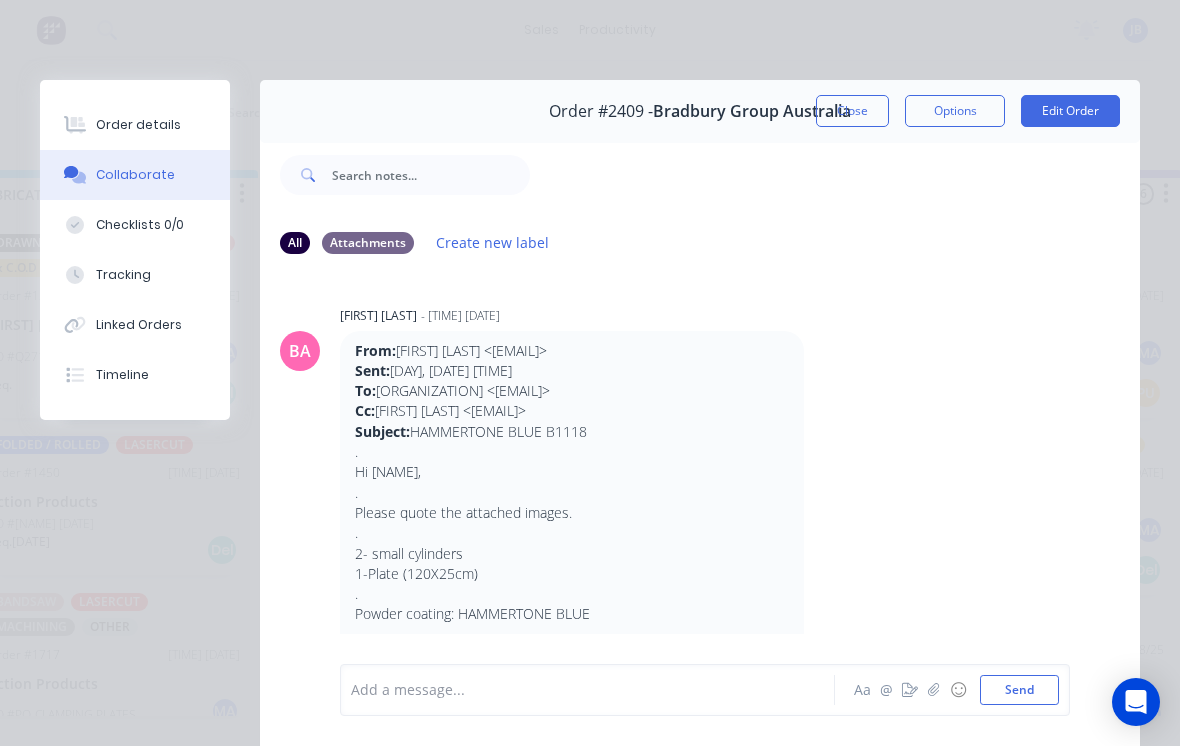 click on "Close" at bounding box center (852, 111) 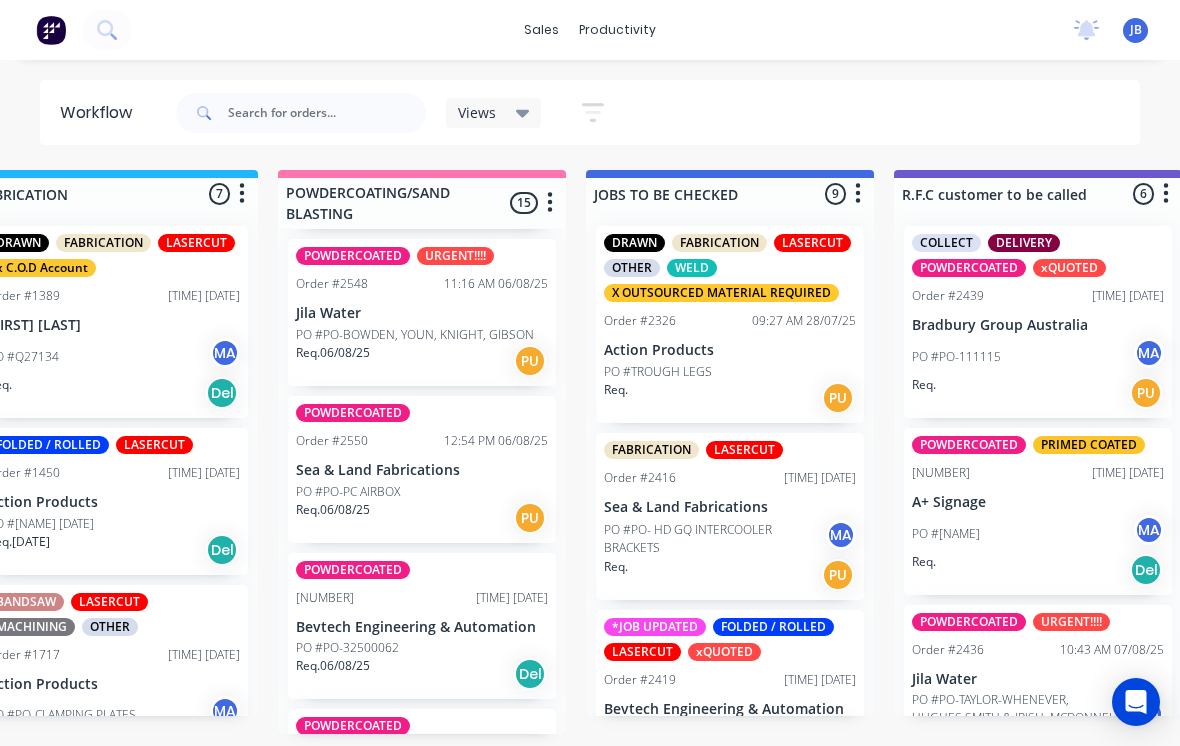 scroll, scrollTop: 1810, scrollLeft: 0, axis: vertical 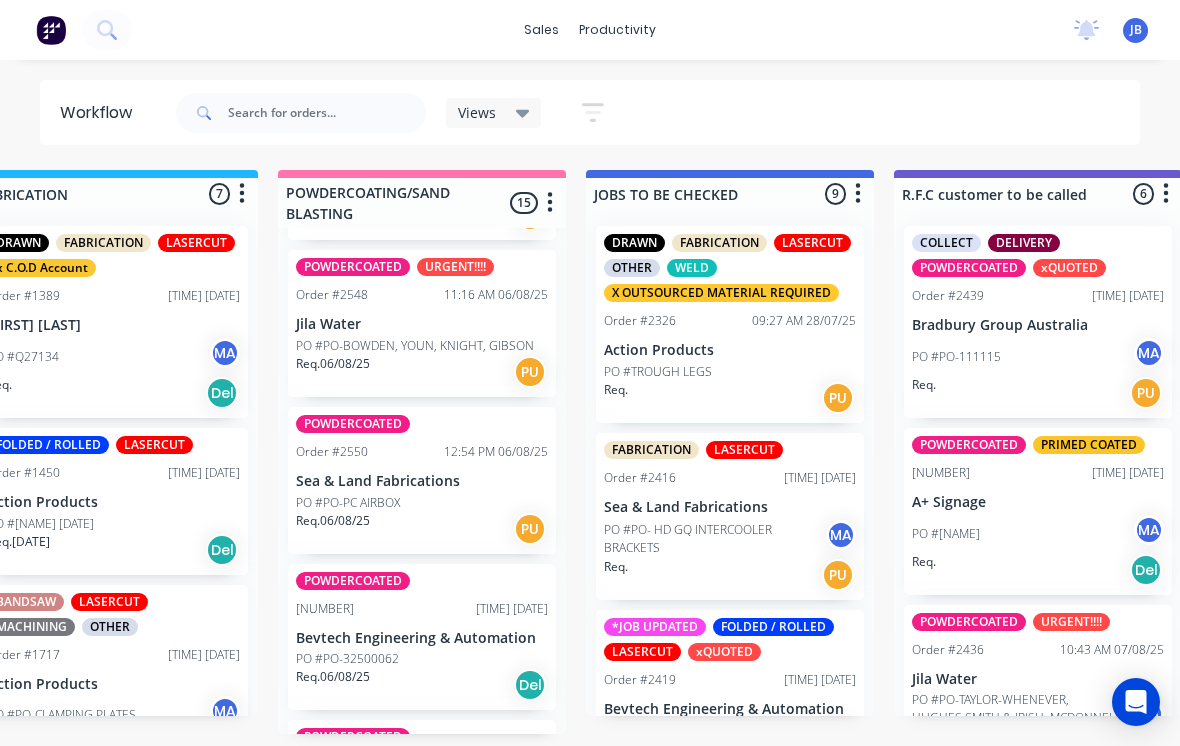 click on "PO #PO-PC AIRBOX" at bounding box center (348, 503) 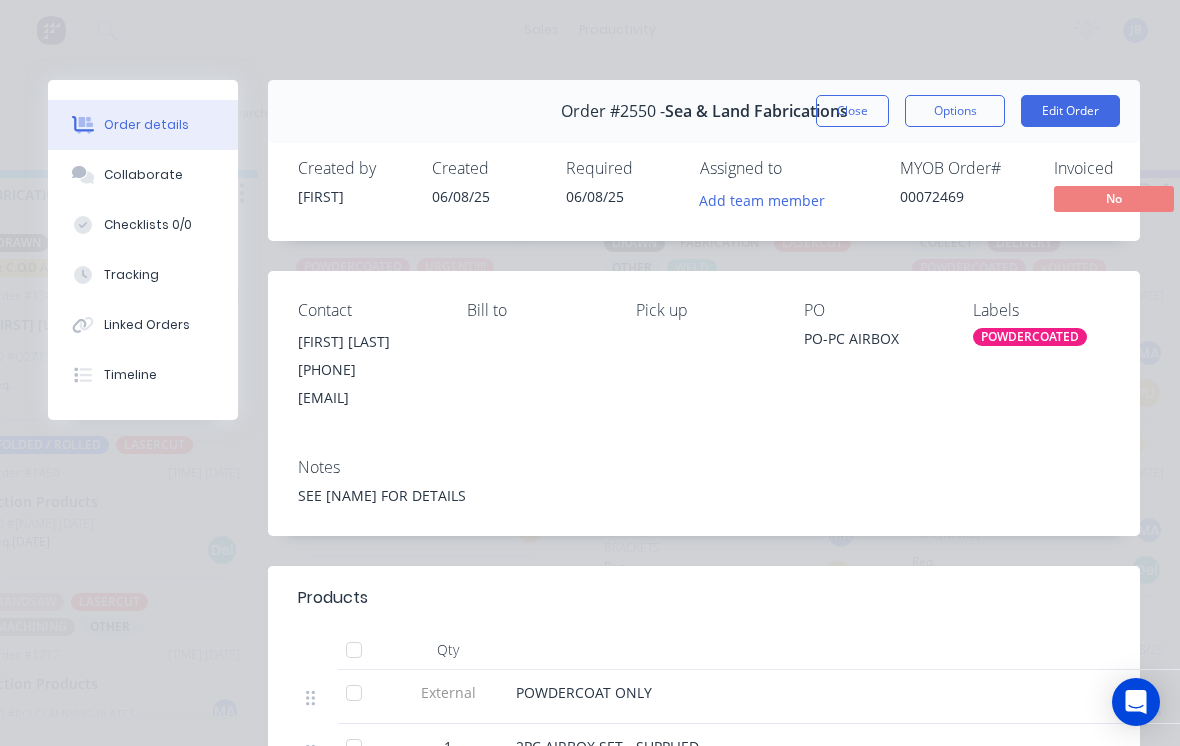 scroll, scrollTop: 0, scrollLeft: 0, axis: both 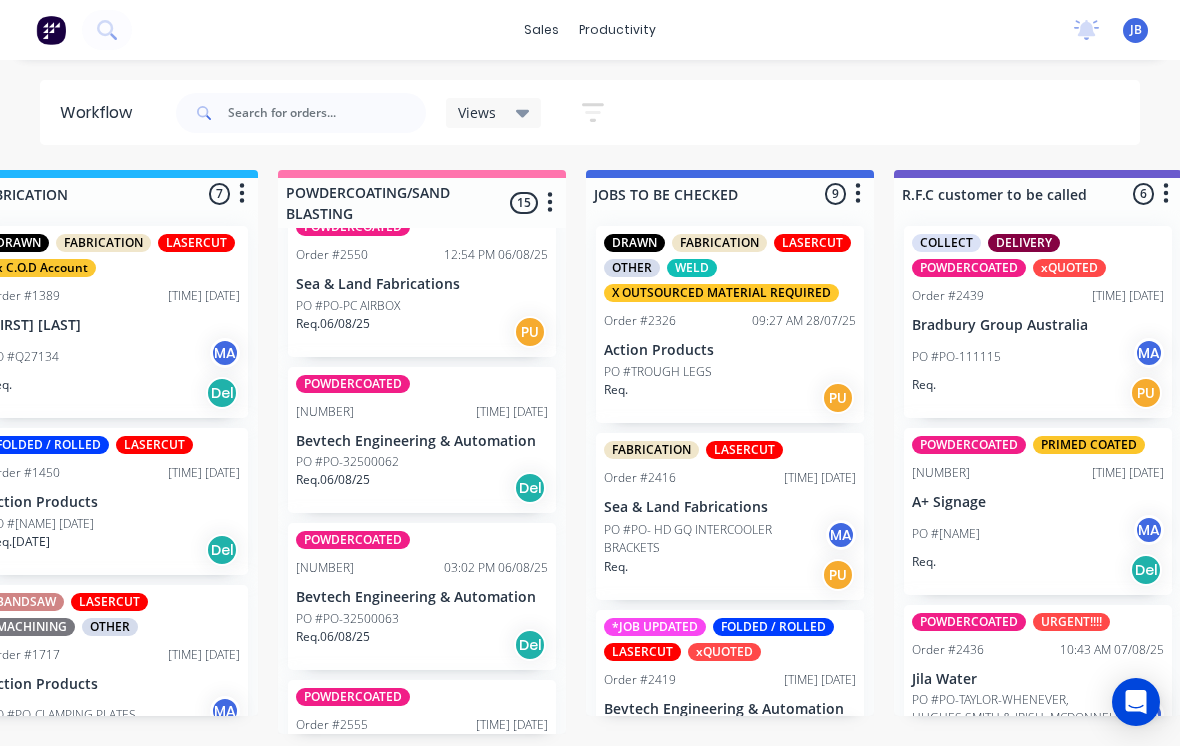 click on "PO #PO-32500062" at bounding box center (347, 462) 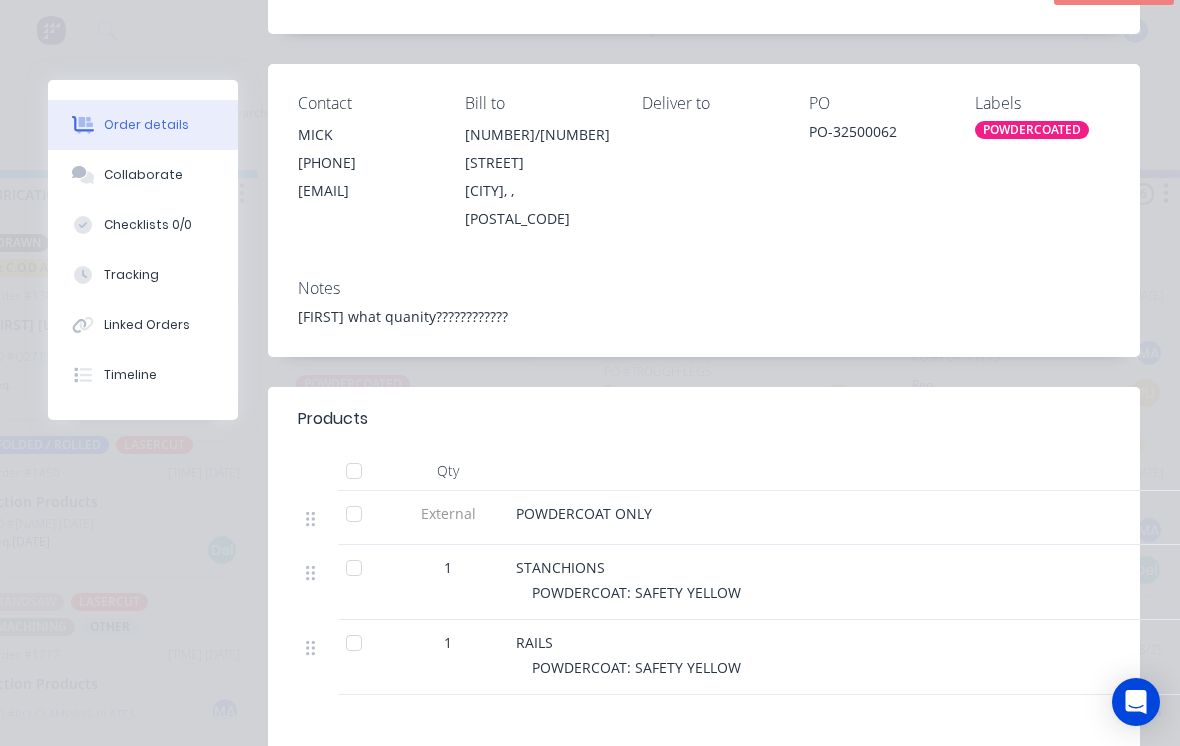 scroll, scrollTop: 208, scrollLeft: 0, axis: vertical 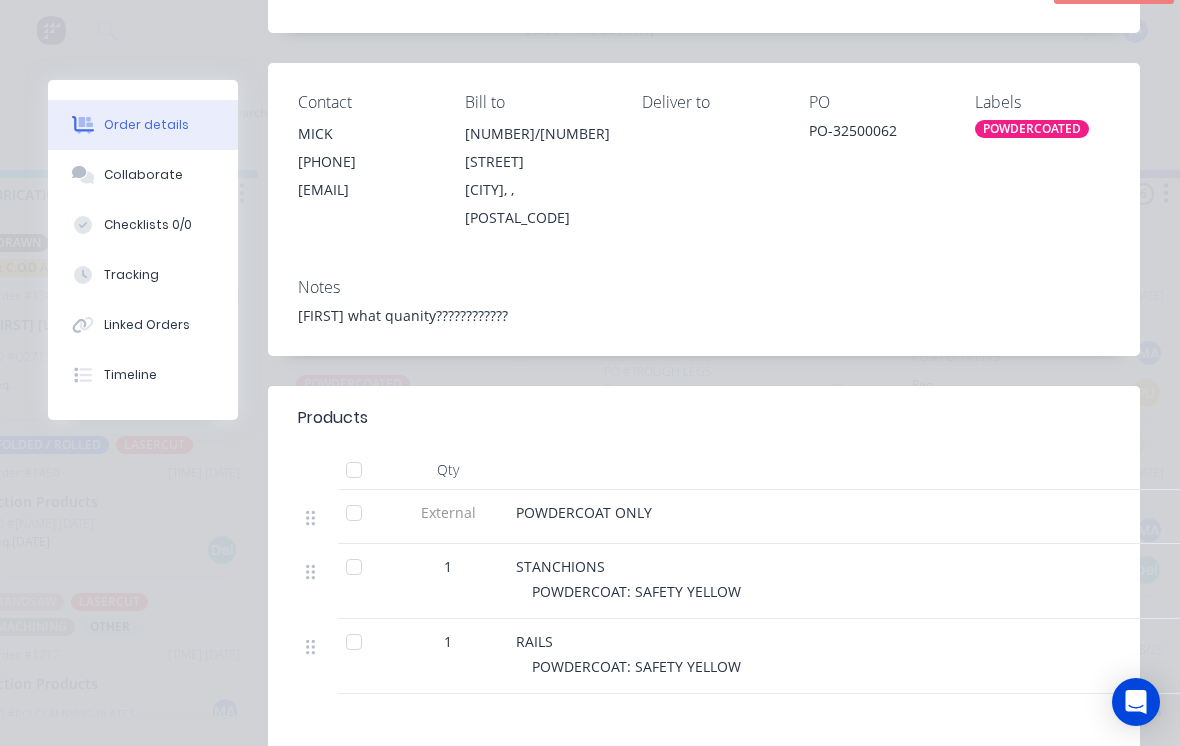 click 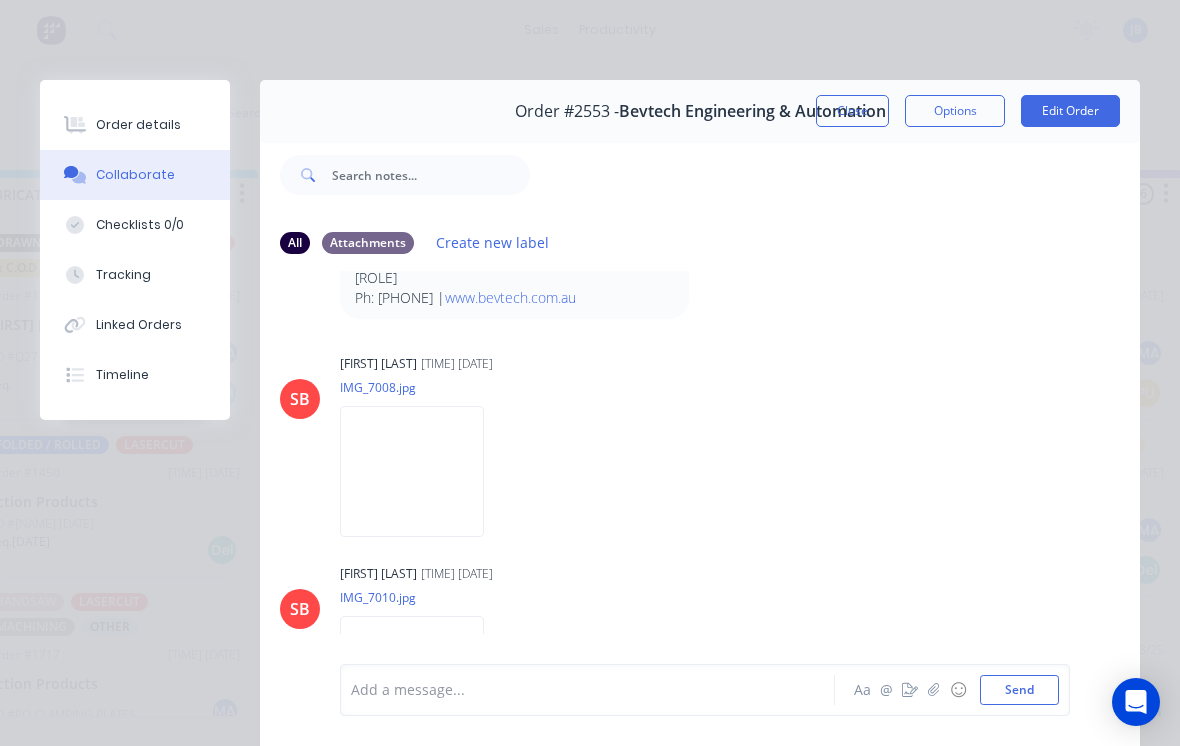scroll, scrollTop: 698, scrollLeft: 0, axis: vertical 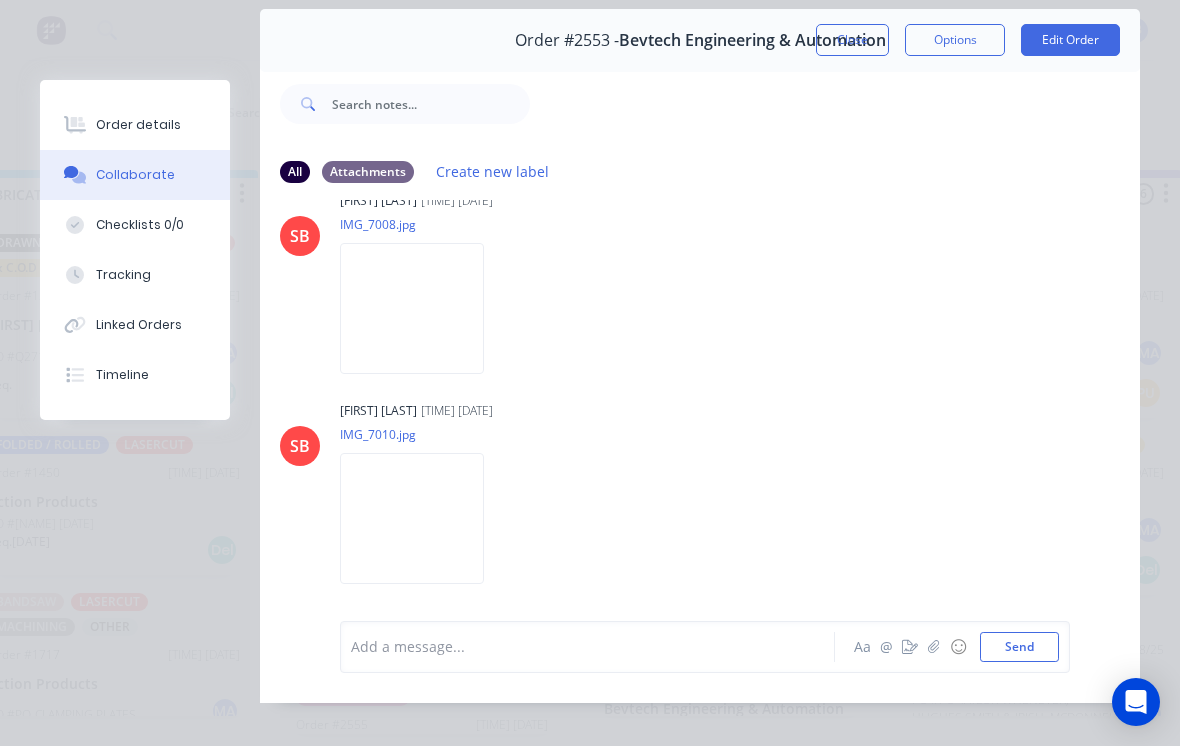 click at bounding box center [412, 518] 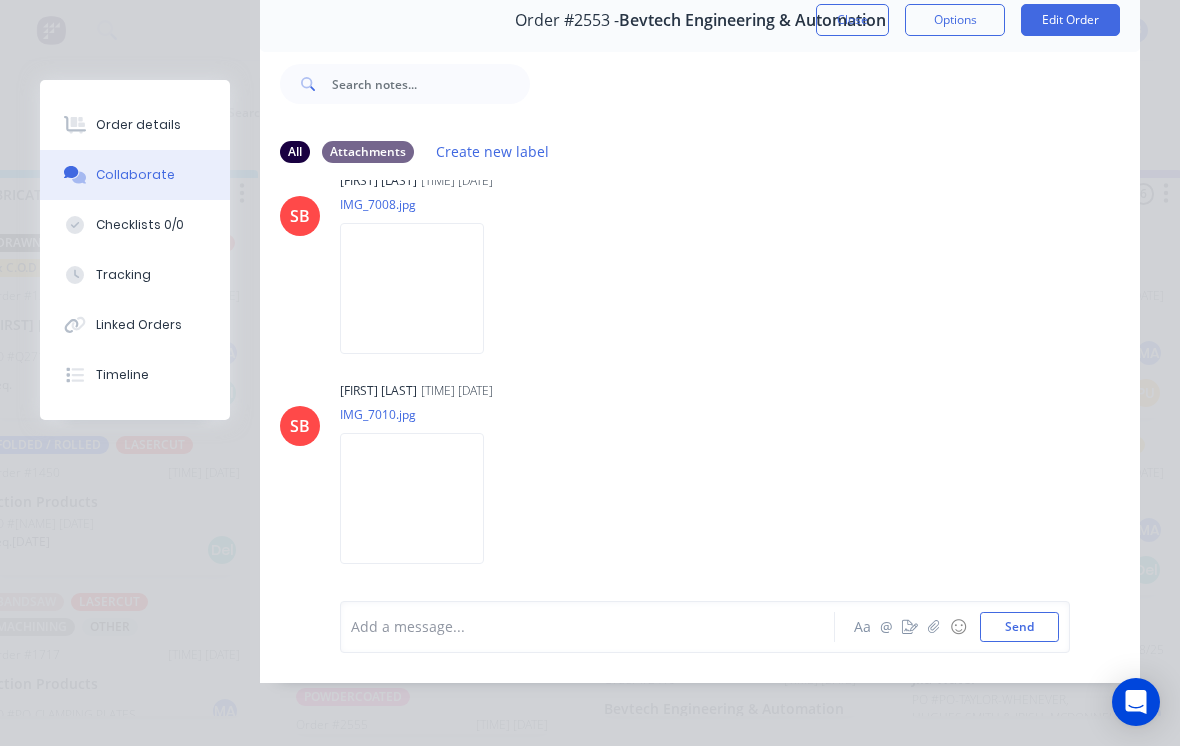 scroll, scrollTop: 121, scrollLeft: 0, axis: vertical 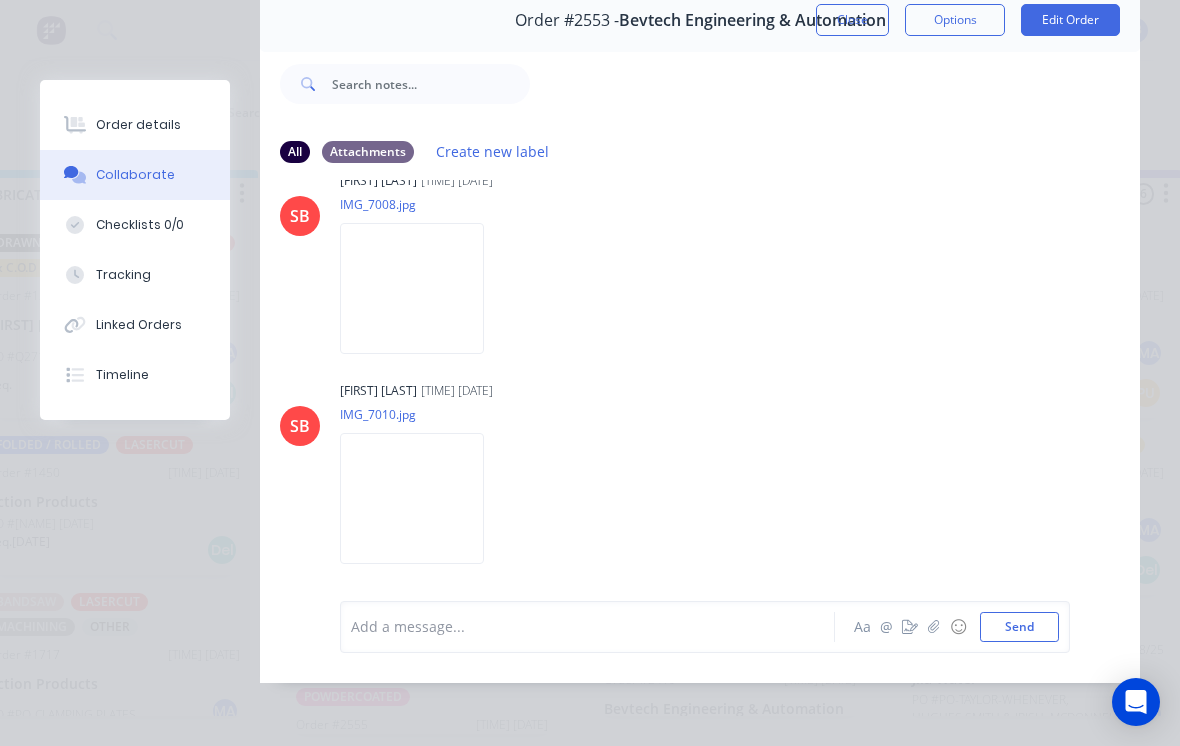 click on "Order details" at bounding box center [135, 125] 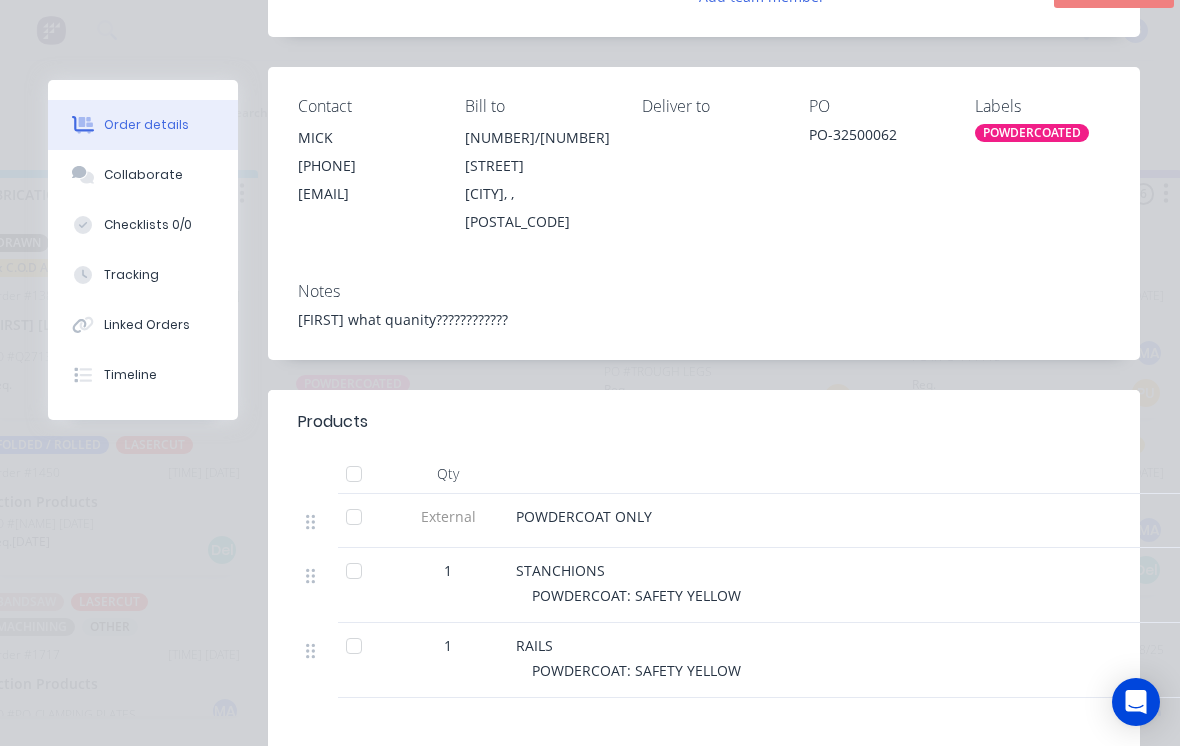 scroll, scrollTop: 200, scrollLeft: 0, axis: vertical 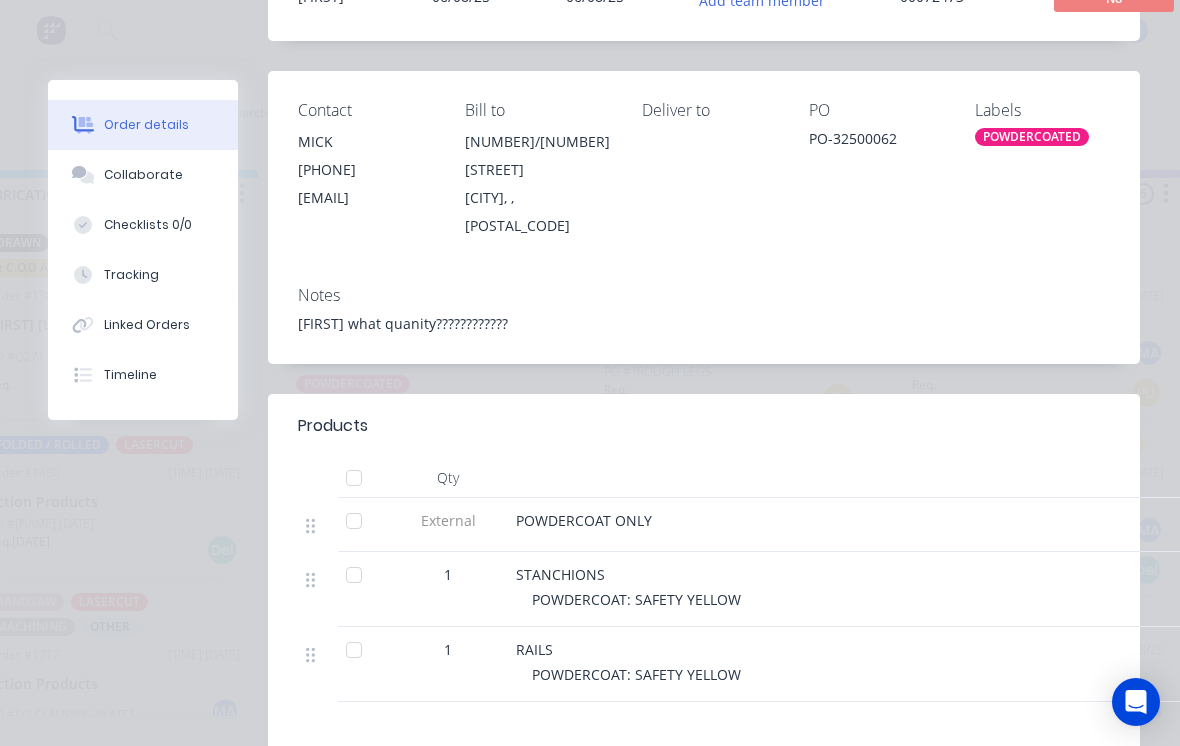 click on "Tracking" at bounding box center (143, 275) 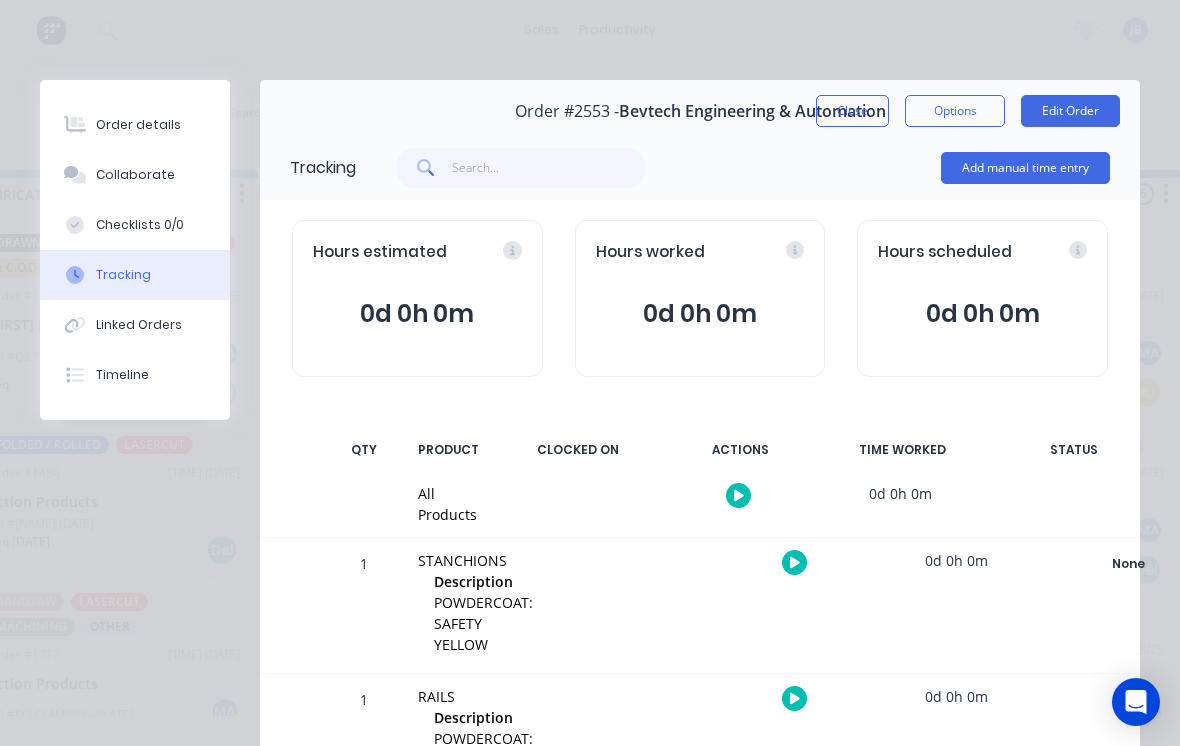 click on "Close" at bounding box center [852, 111] 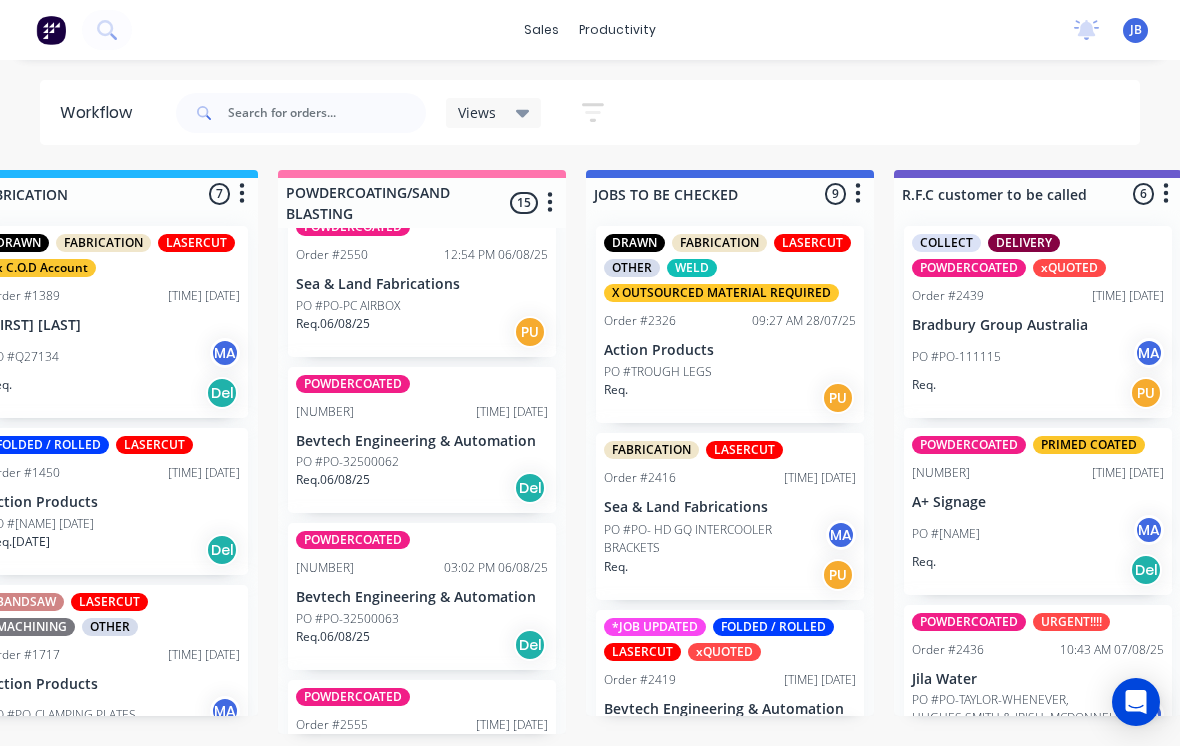 click on "POWDERCOATED Order #2554 [TIME] [DATE] [ORGANIZATION]  PO #PO-32500063 Req. [DATE] Del" at bounding box center (422, 596) 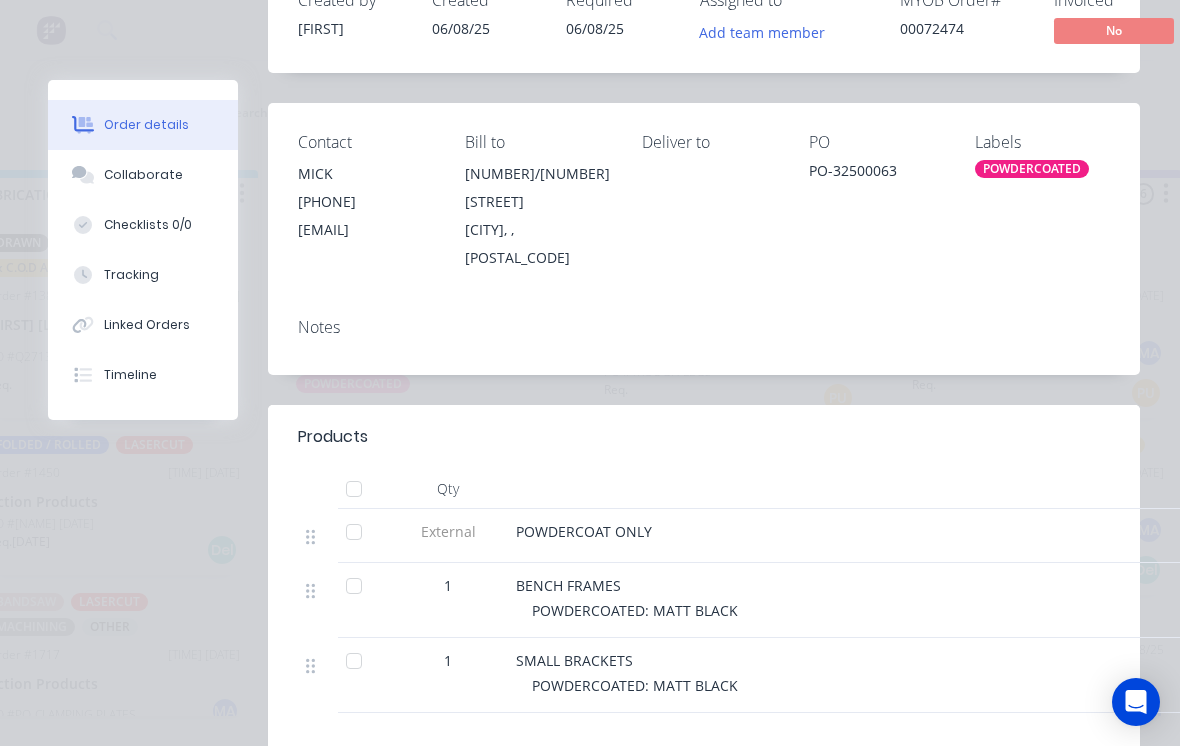 scroll, scrollTop: 170, scrollLeft: 0, axis: vertical 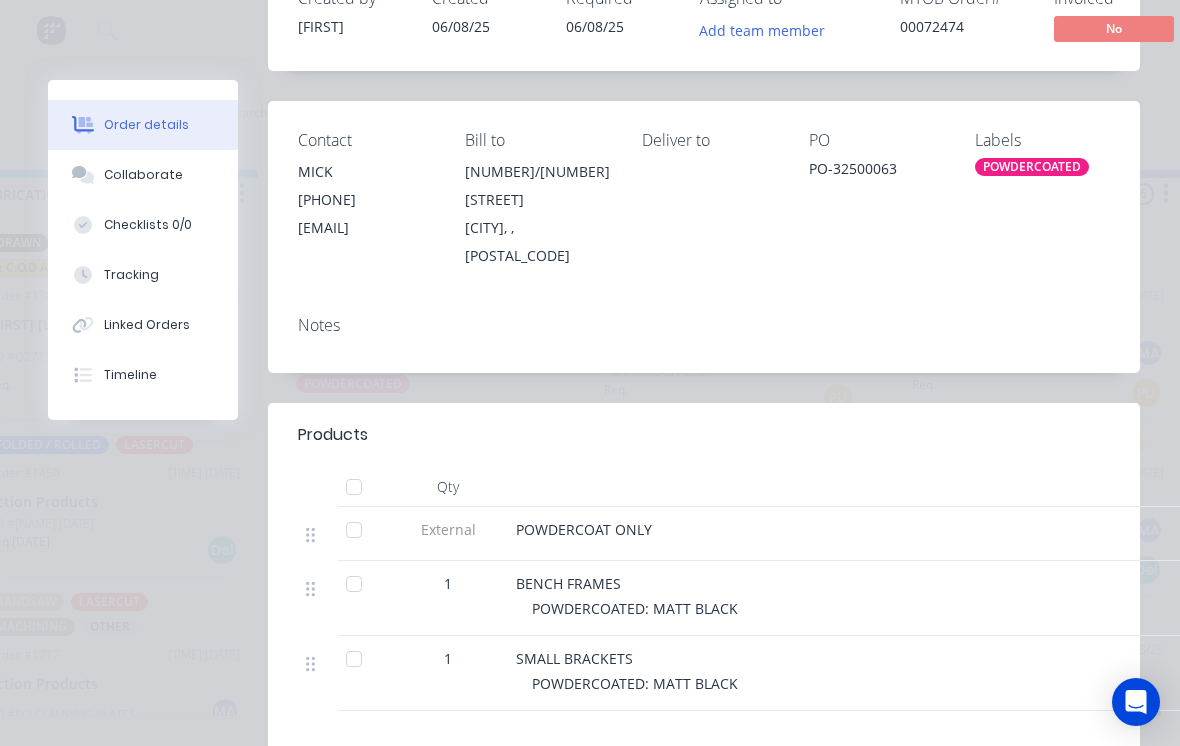 click on "Collaborate" at bounding box center [143, 175] 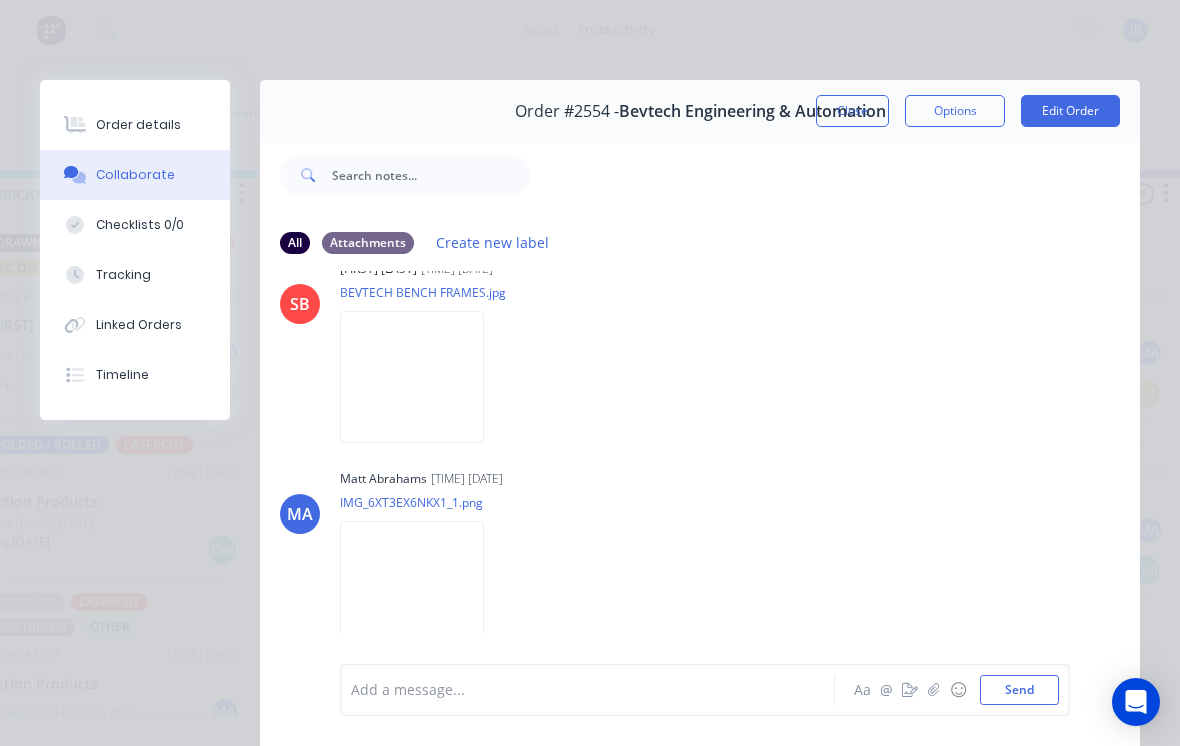 scroll, scrollTop: 678, scrollLeft: 0, axis: vertical 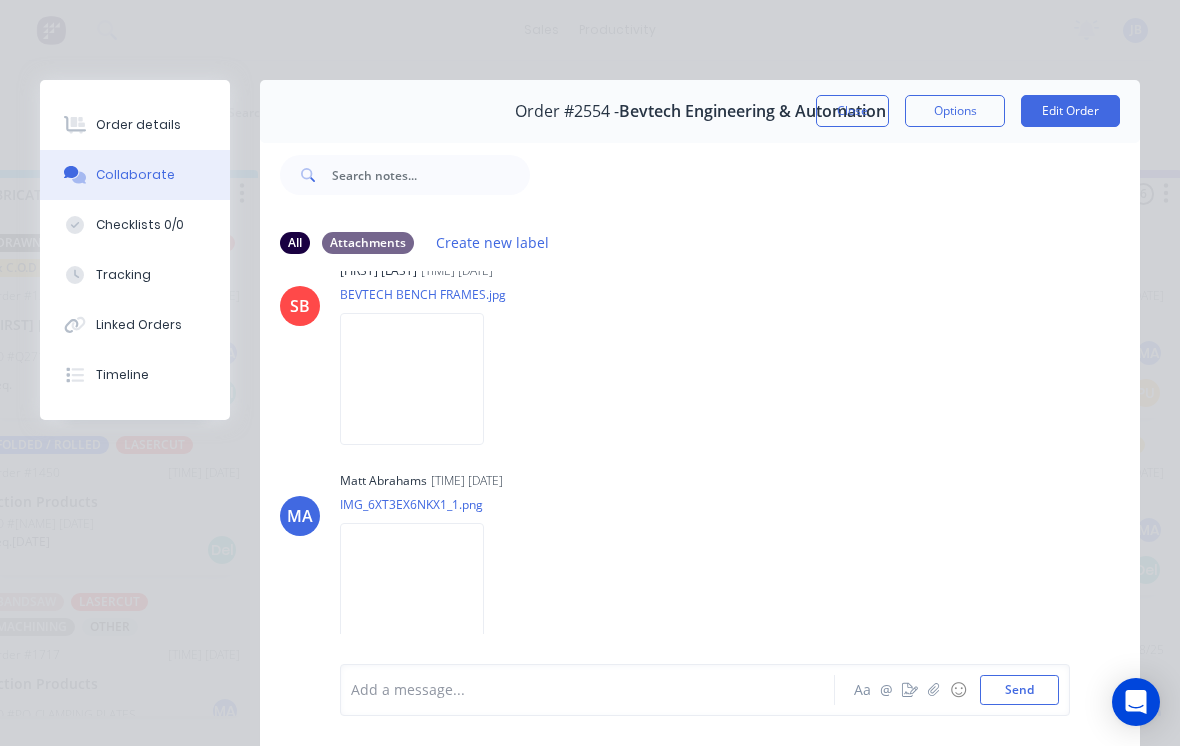 click at bounding box center (412, 378) 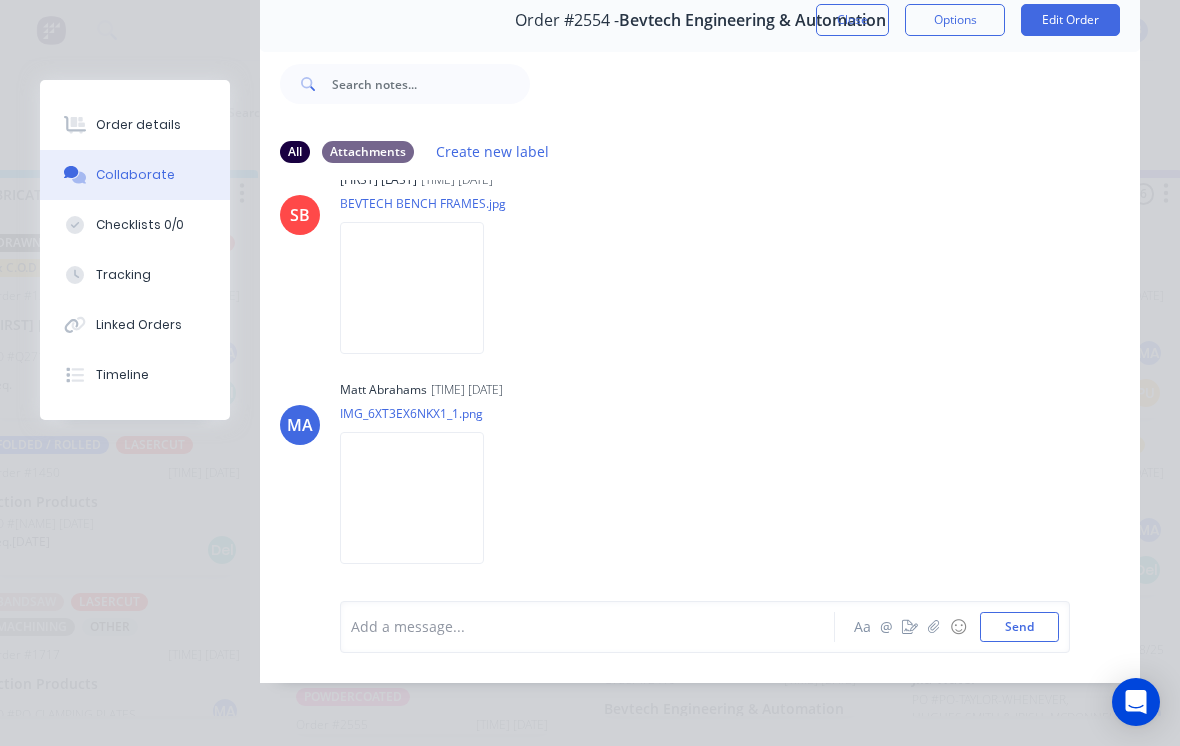 scroll, scrollTop: 121, scrollLeft: 0, axis: vertical 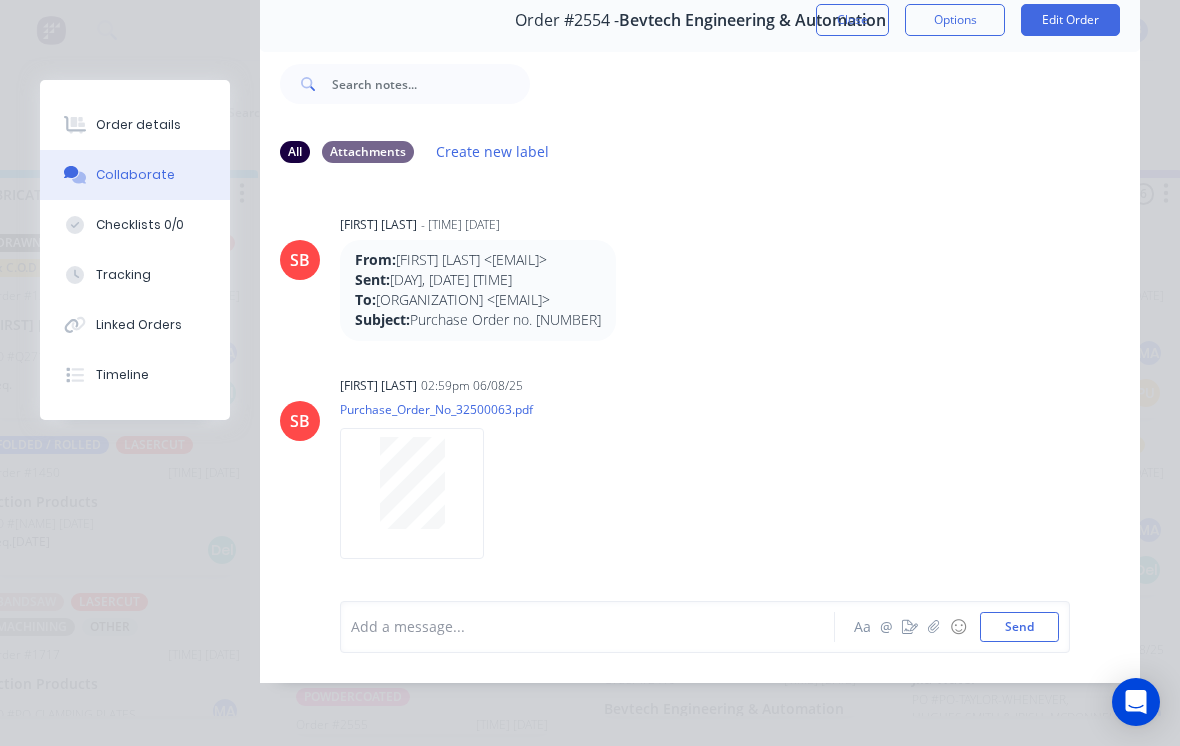 click on "Order details" at bounding box center (135, 125) 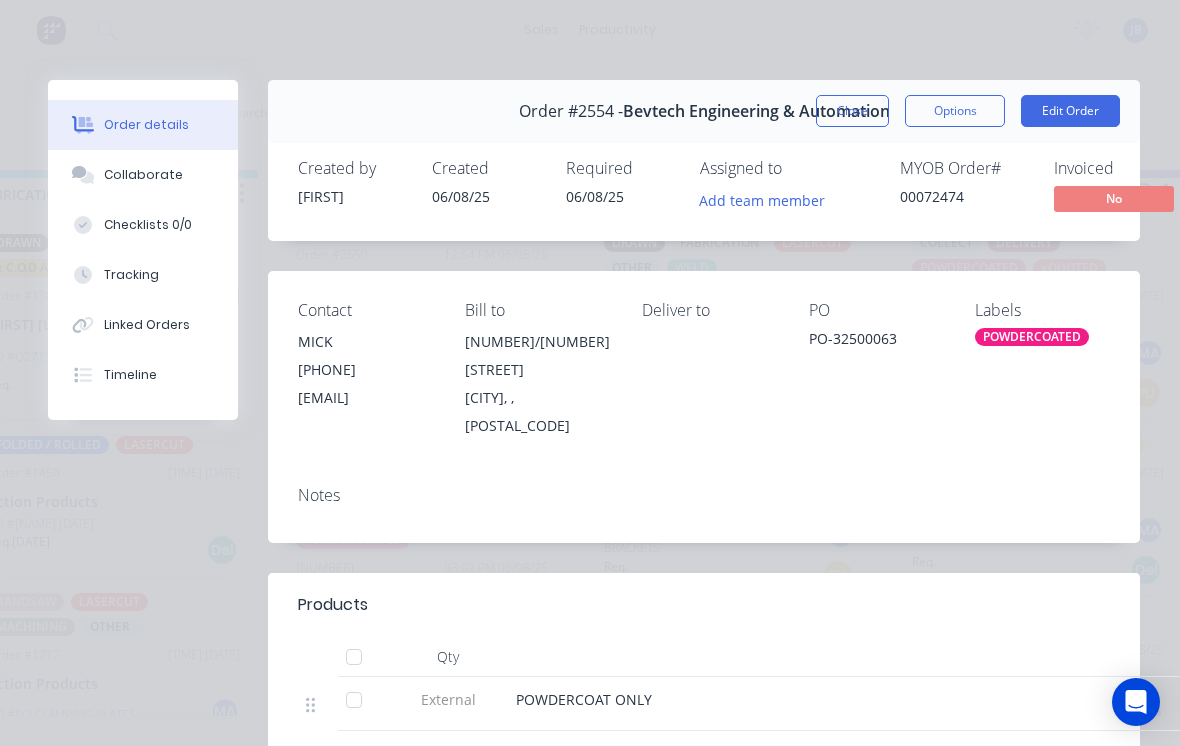 scroll, scrollTop: 0, scrollLeft: 0, axis: both 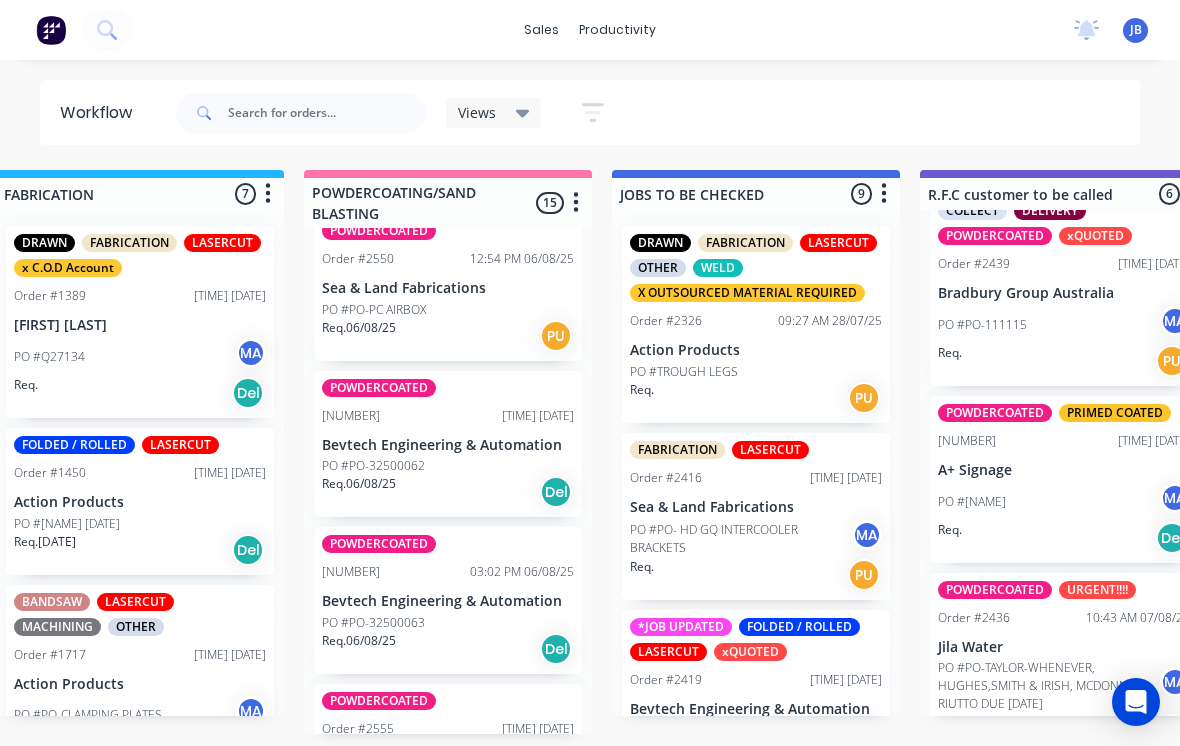 click on "PO #PO-32500062" at bounding box center (448, 466) 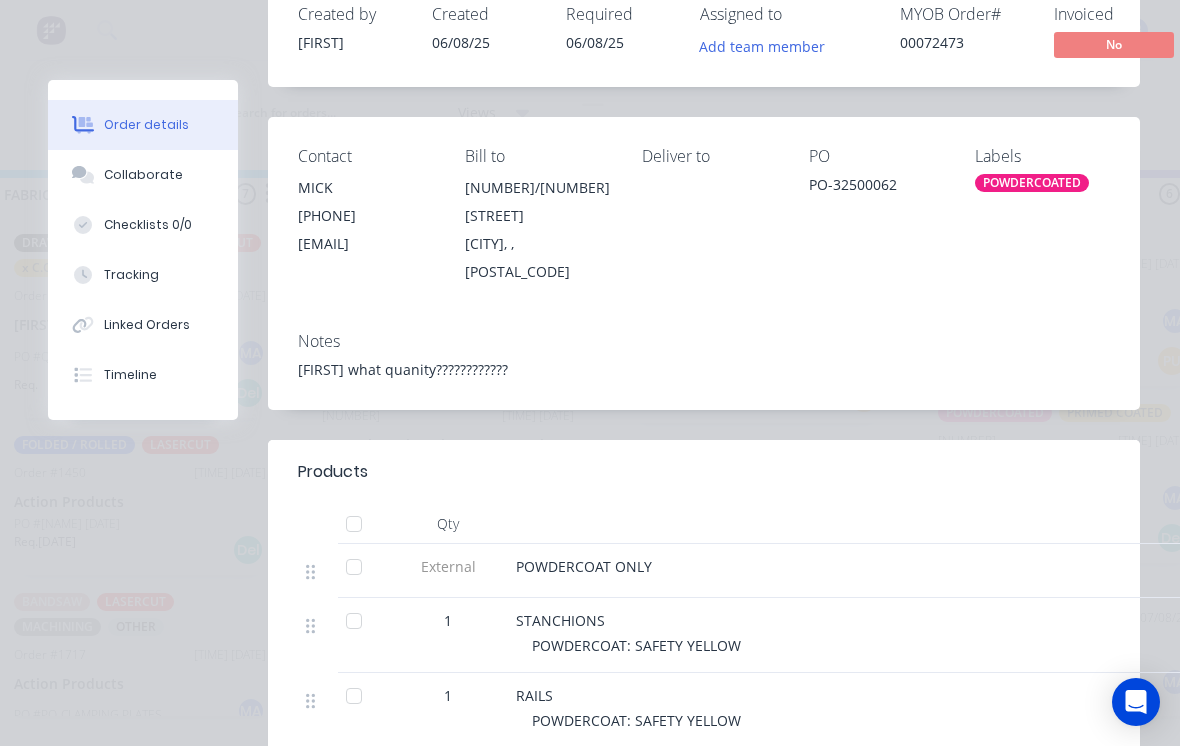 click on "Collaborate" at bounding box center [143, 175] 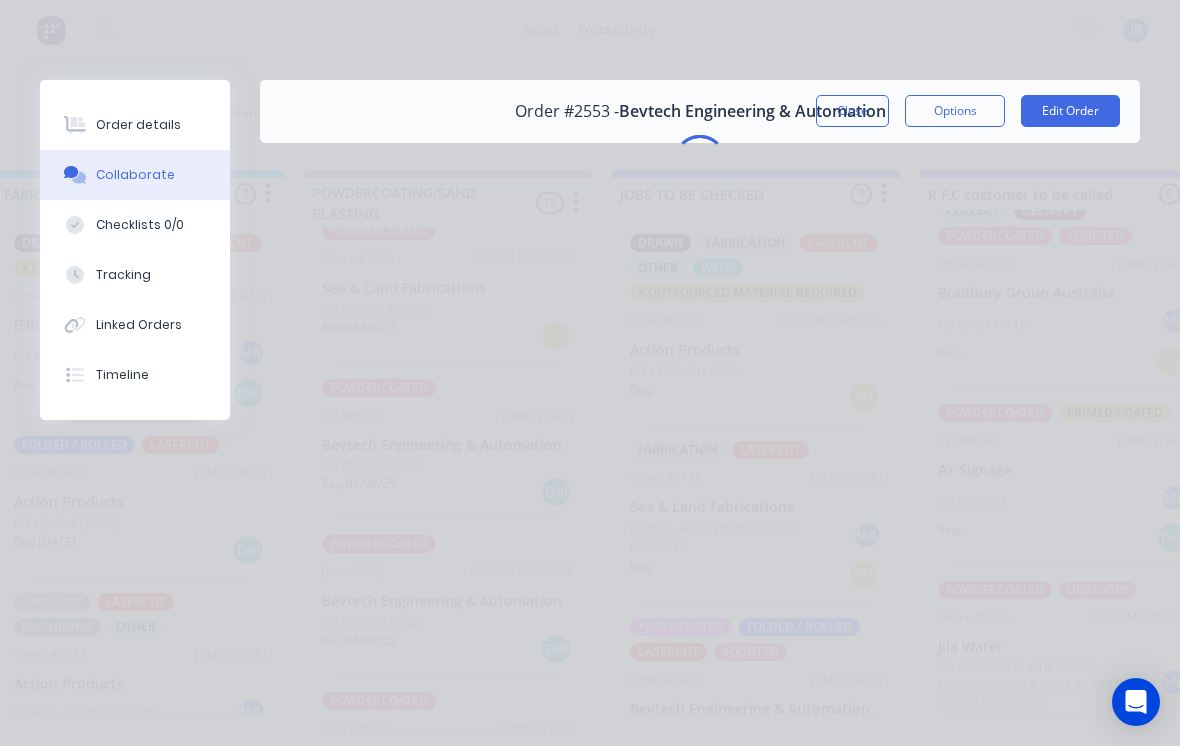 scroll, scrollTop: 0, scrollLeft: 0, axis: both 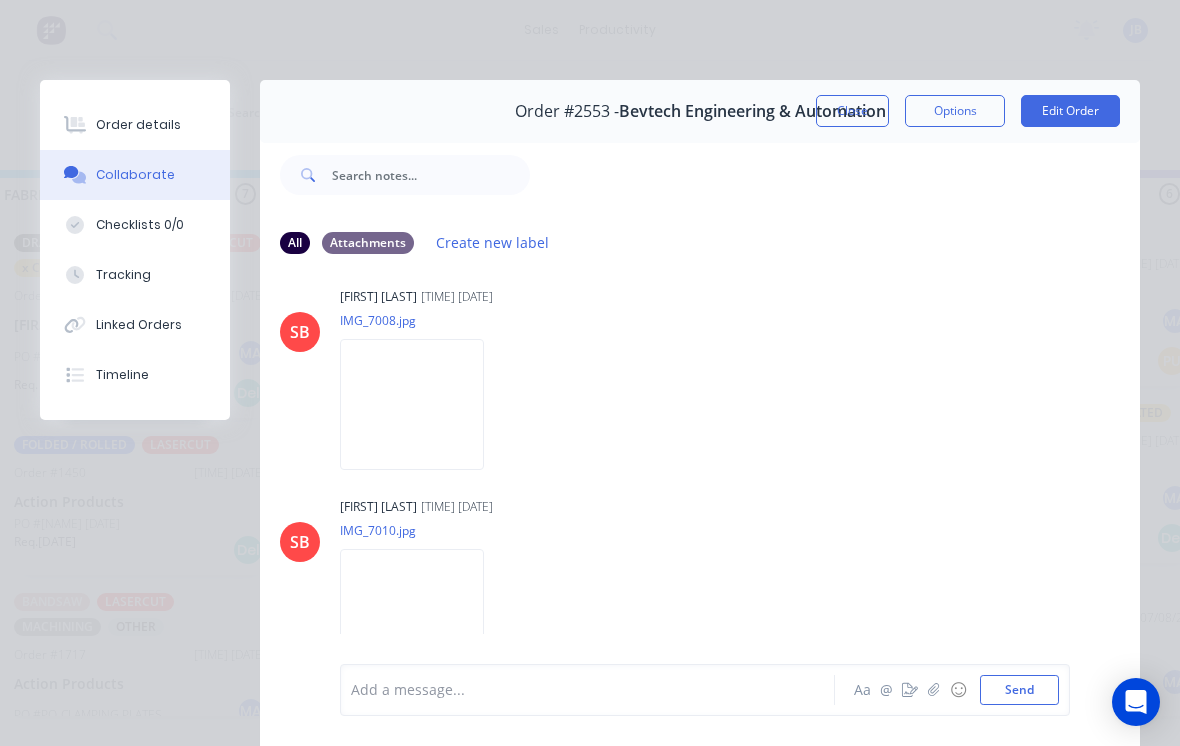 click at bounding box center [412, 404] 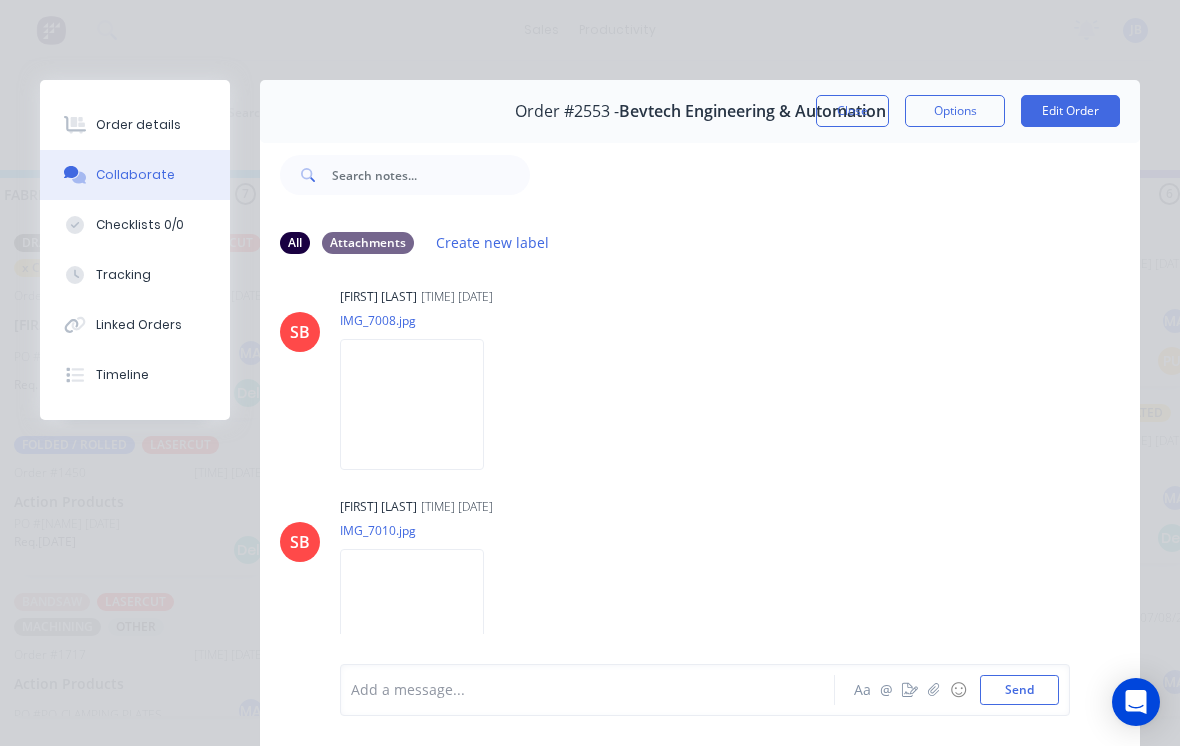 click on "Order details" at bounding box center [135, 125] 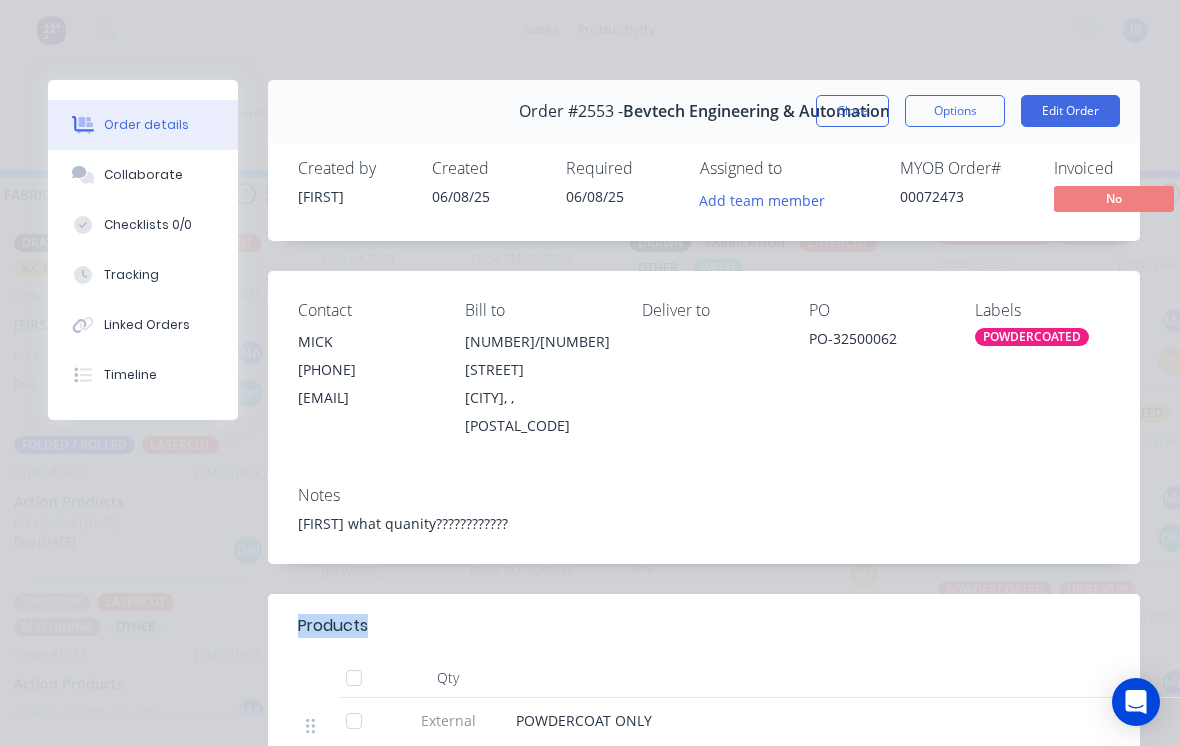 click at bounding box center (908, 678) 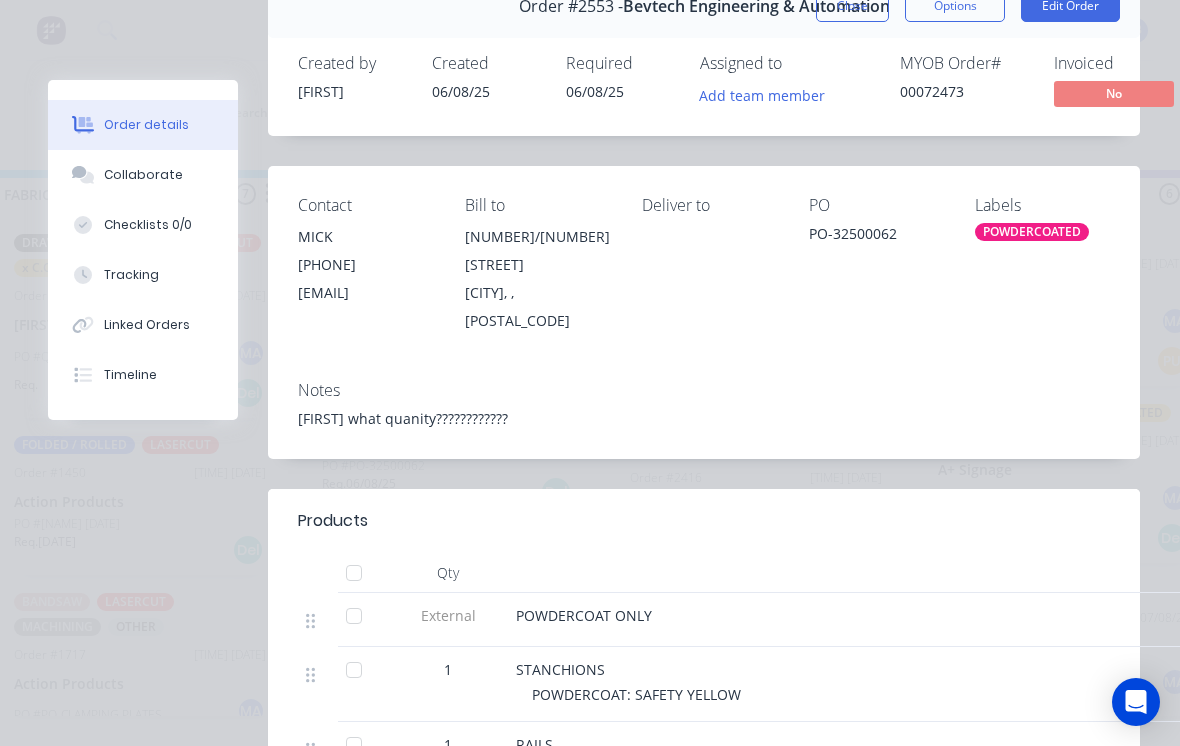 scroll, scrollTop: 199, scrollLeft: 0, axis: vertical 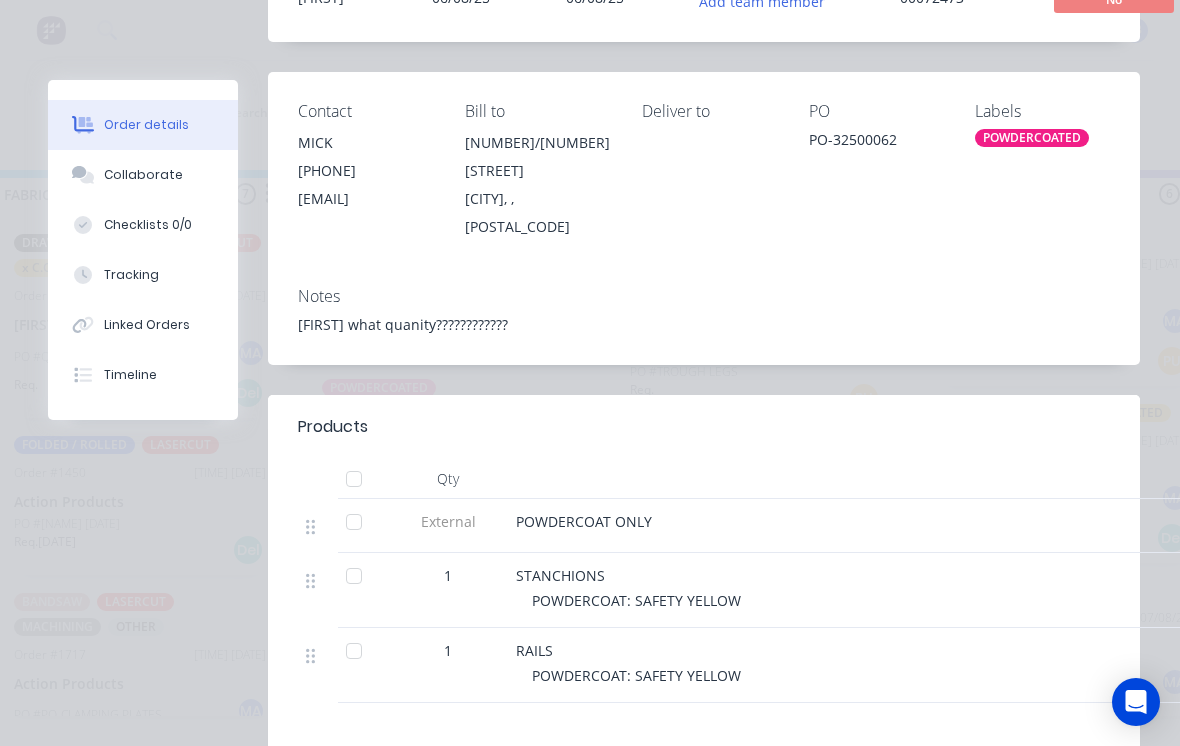 click on "Collaborate" at bounding box center [143, 175] 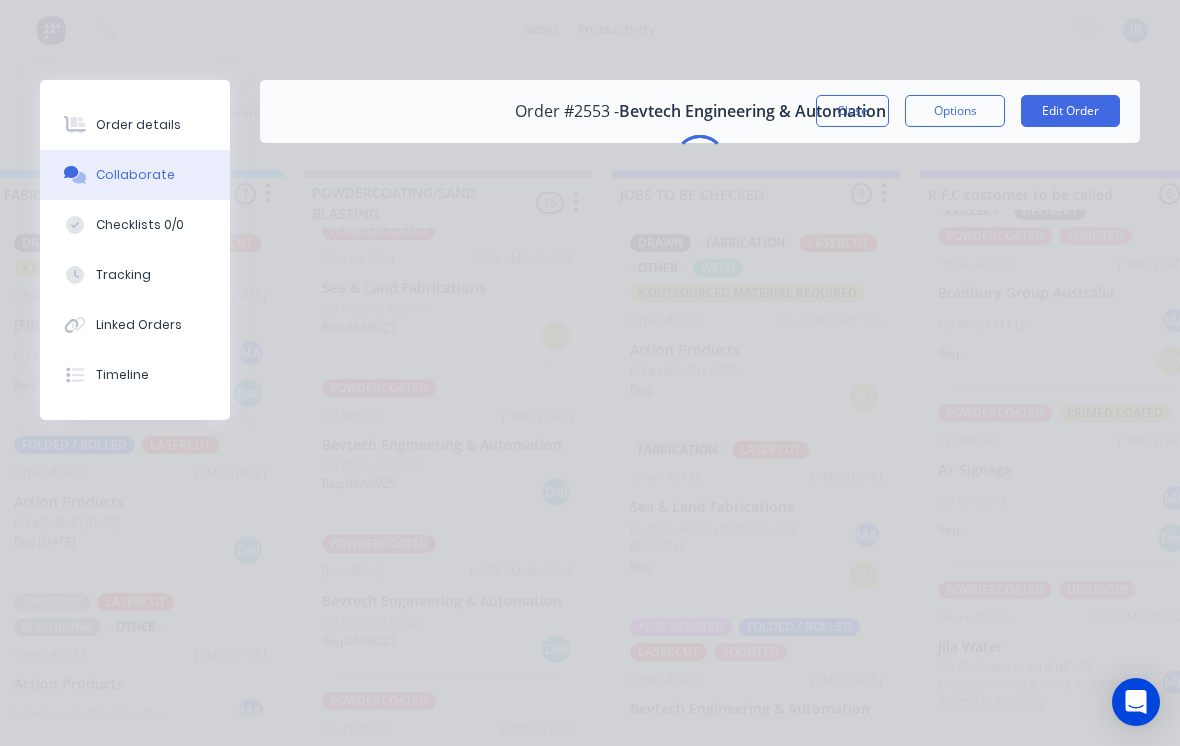 scroll, scrollTop: 0, scrollLeft: 0, axis: both 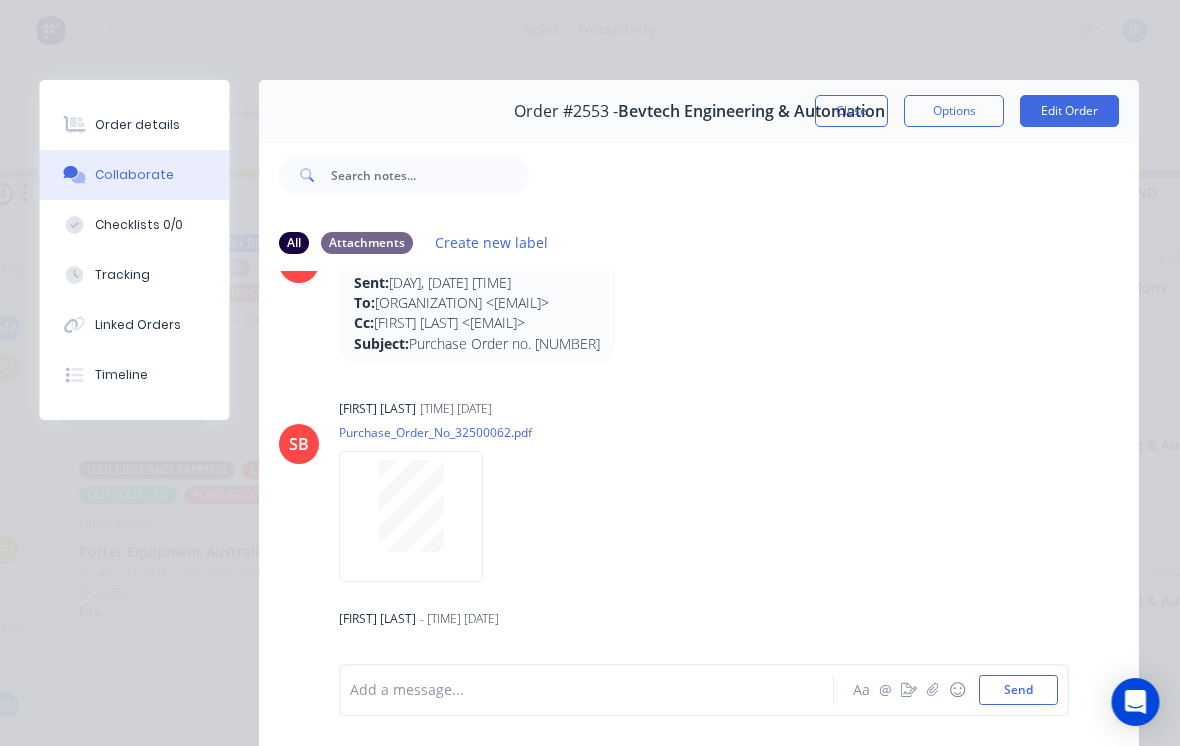 click 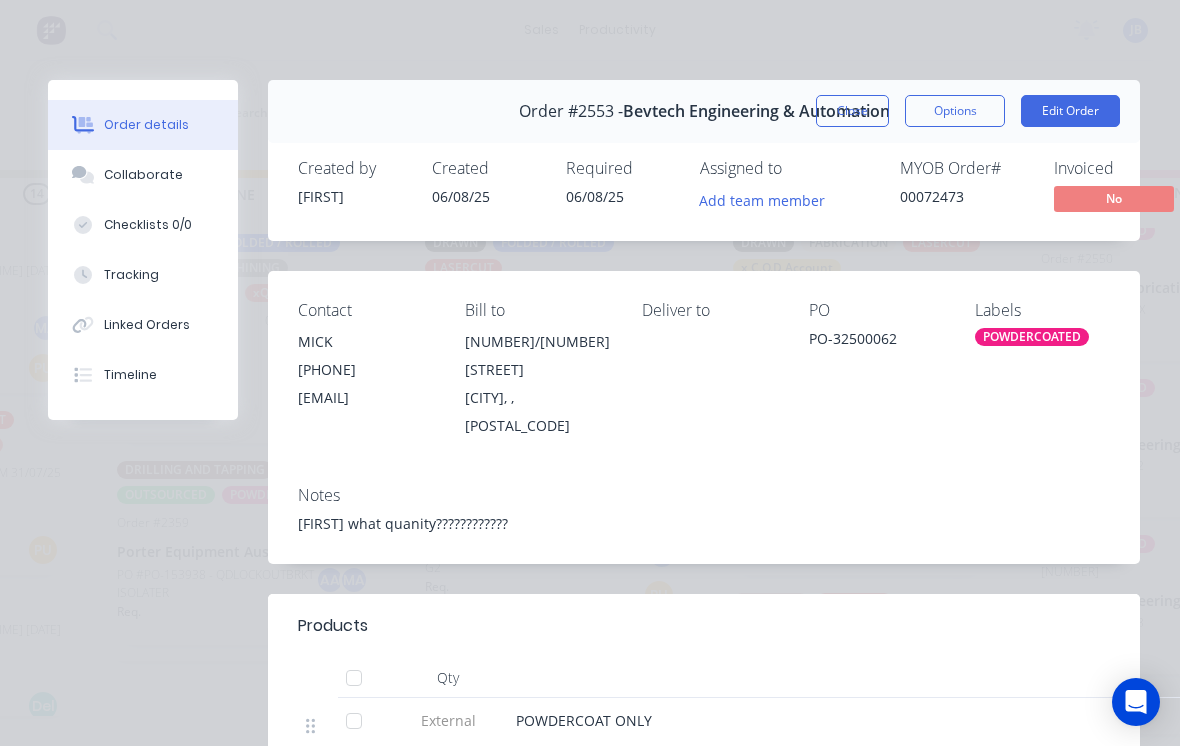 scroll, scrollTop: 19, scrollLeft: 867, axis: both 